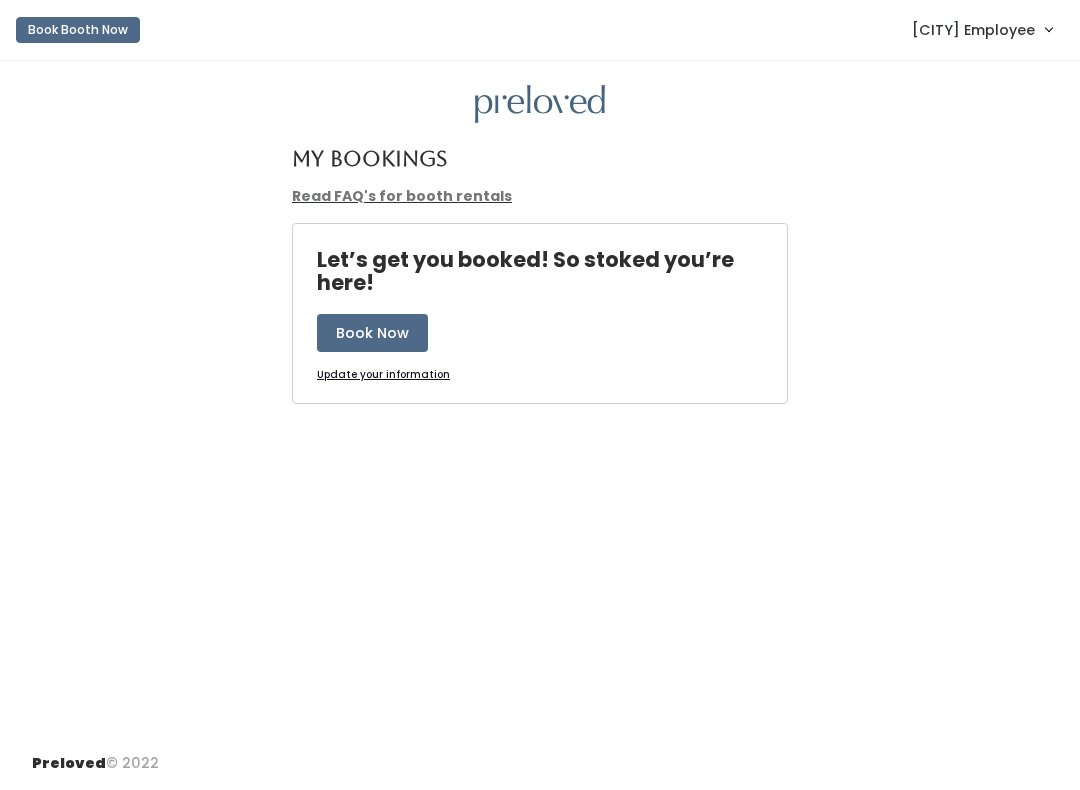 scroll, scrollTop: 0, scrollLeft: 0, axis: both 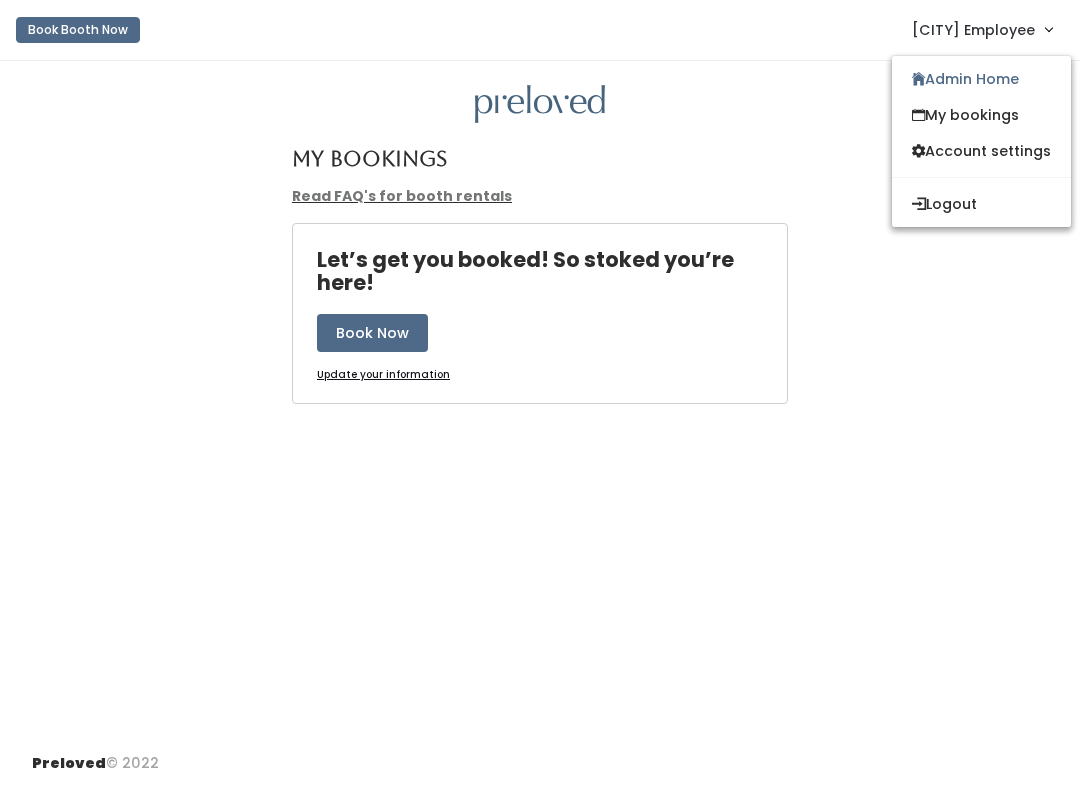 click on "Admin Home" at bounding box center [981, 79] 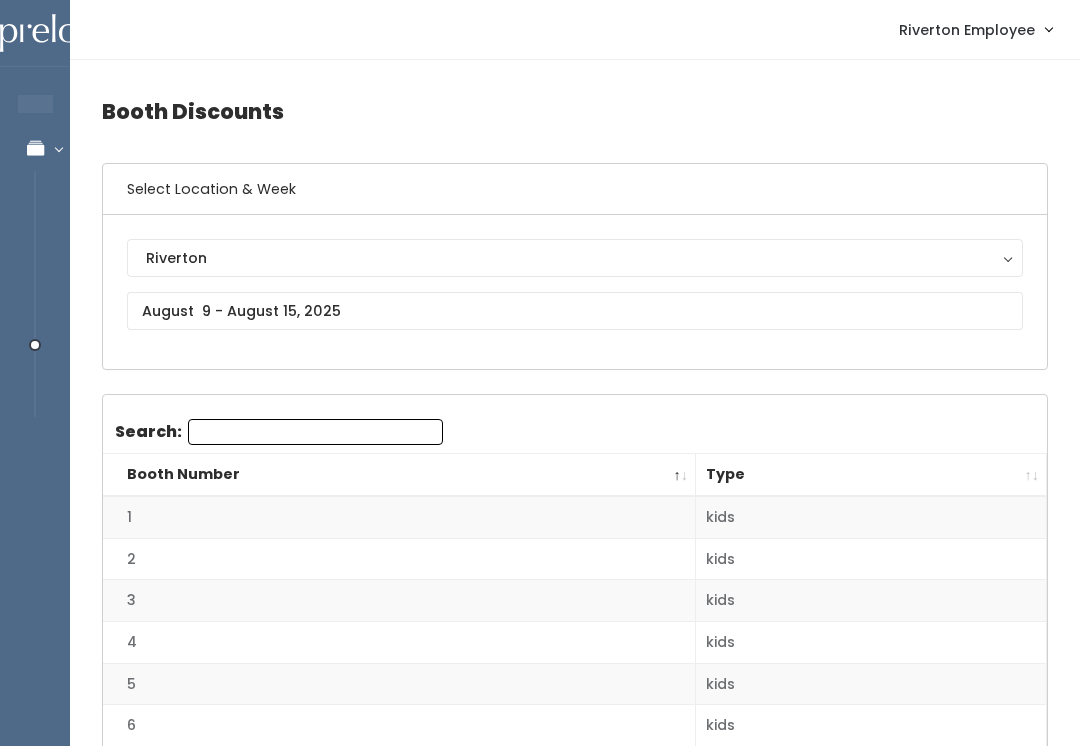 scroll, scrollTop: 0, scrollLeft: 0, axis: both 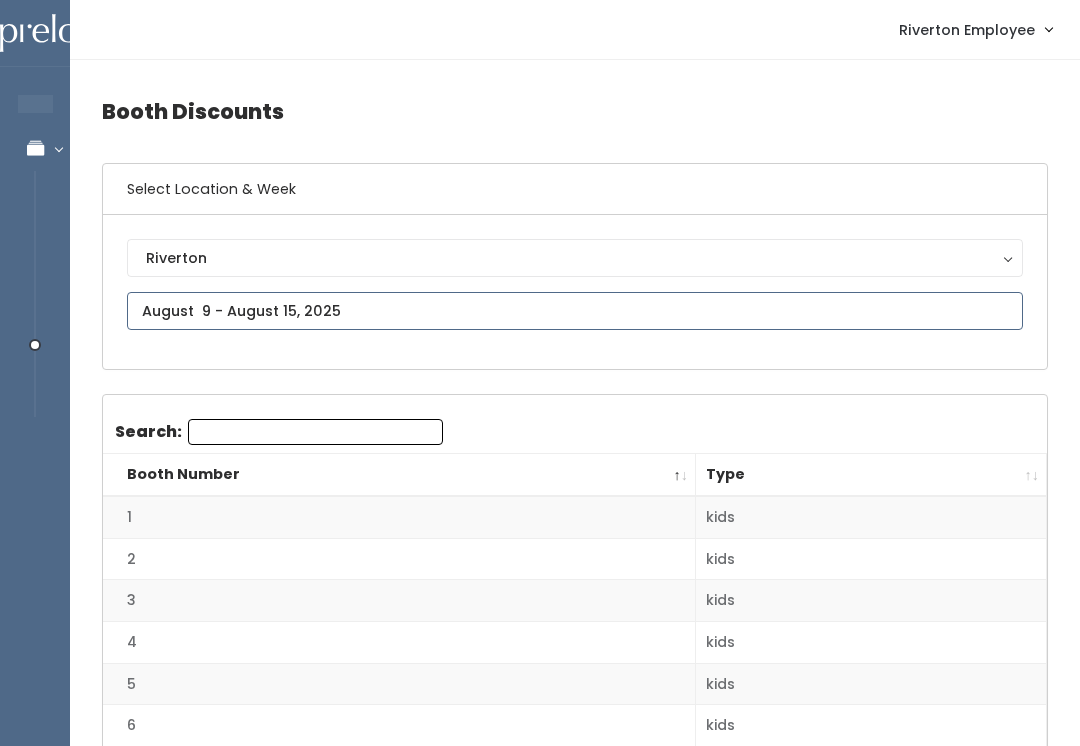click at bounding box center (575, 311) 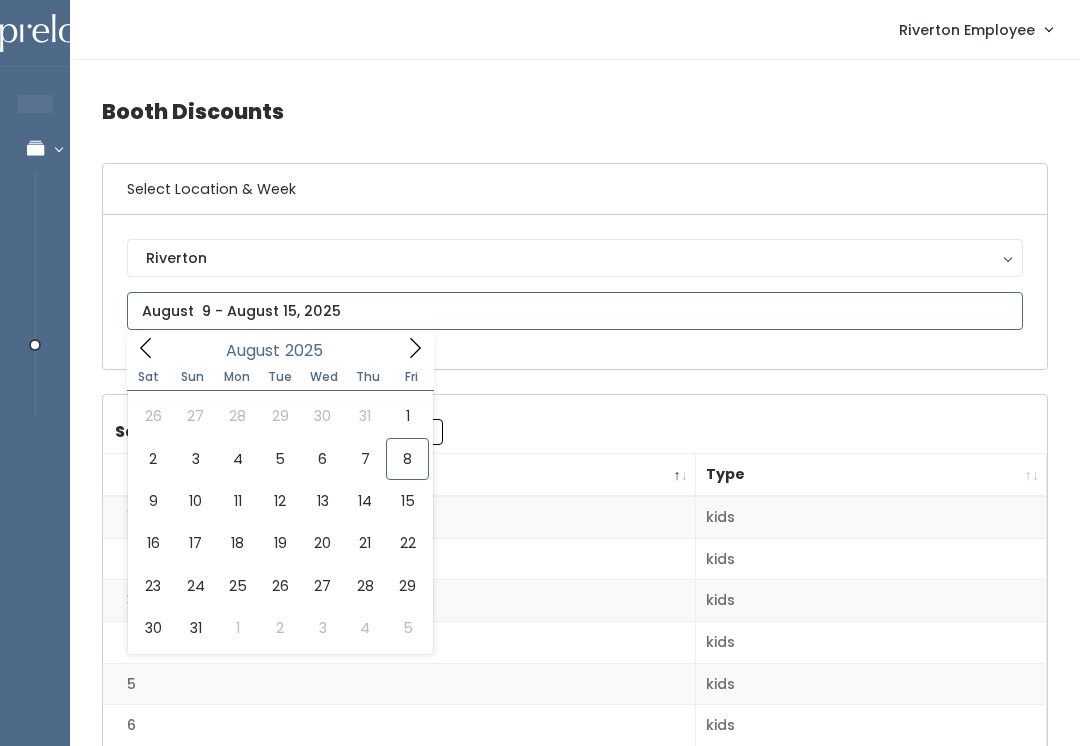 type on "August 2 to August 8" 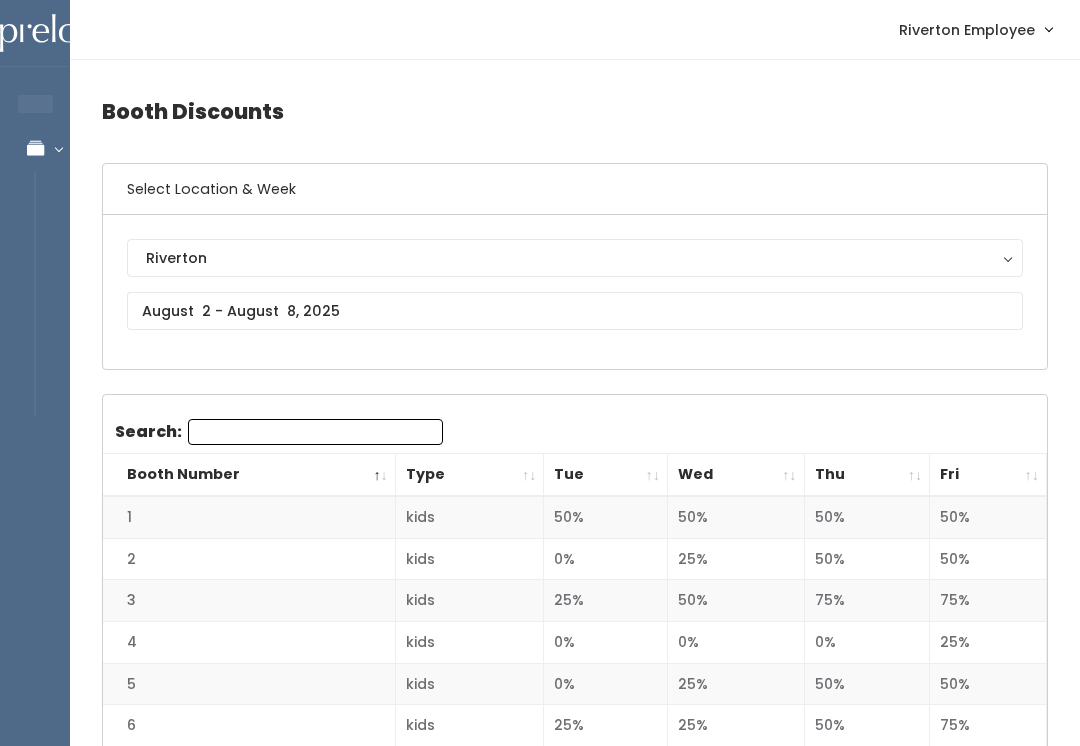 scroll, scrollTop: 0, scrollLeft: 0, axis: both 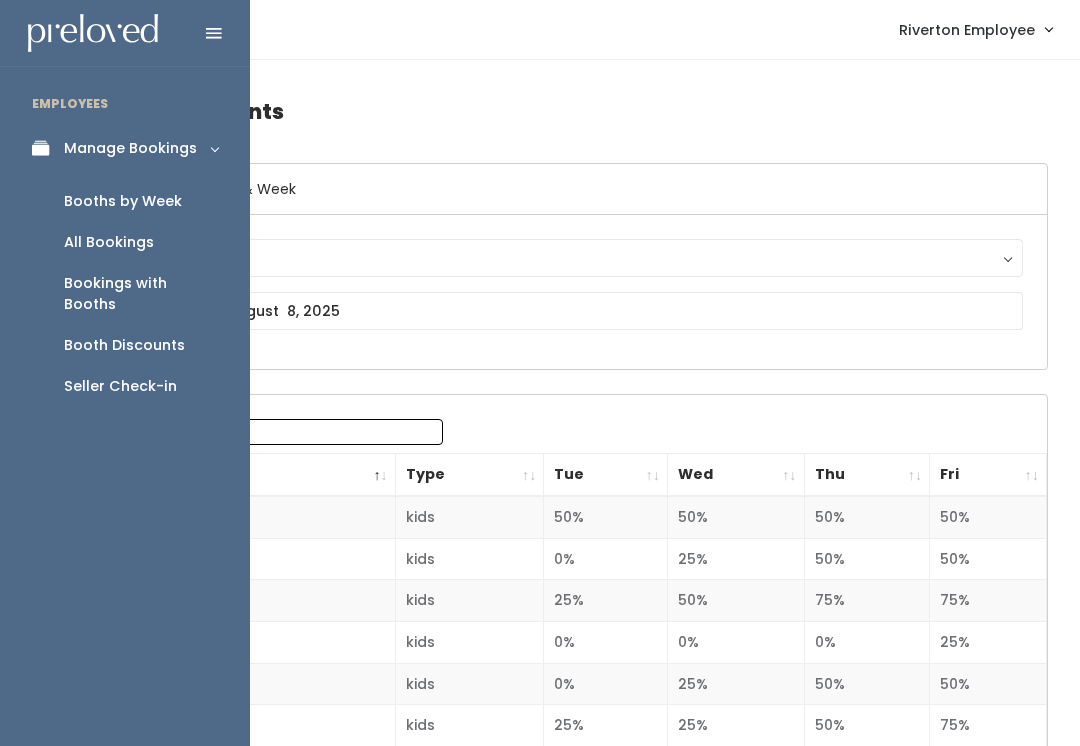 click on "Booths by Week" at bounding box center (123, 201) 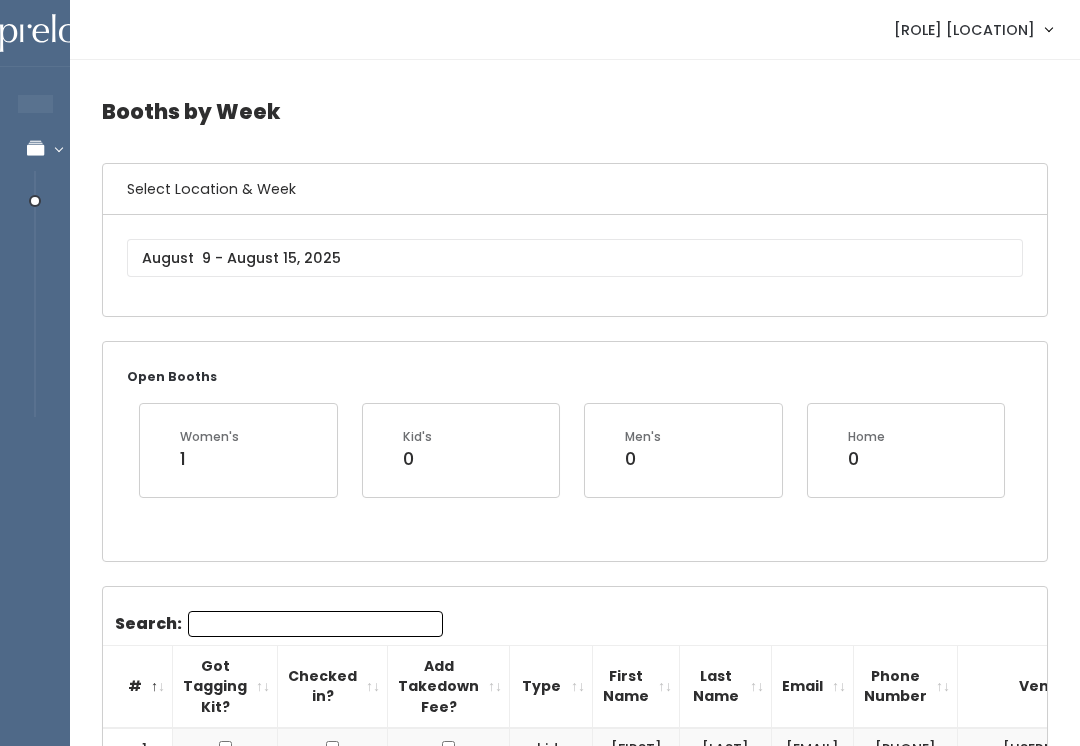 scroll, scrollTop: 0, scrollLeft: 0, axis: both 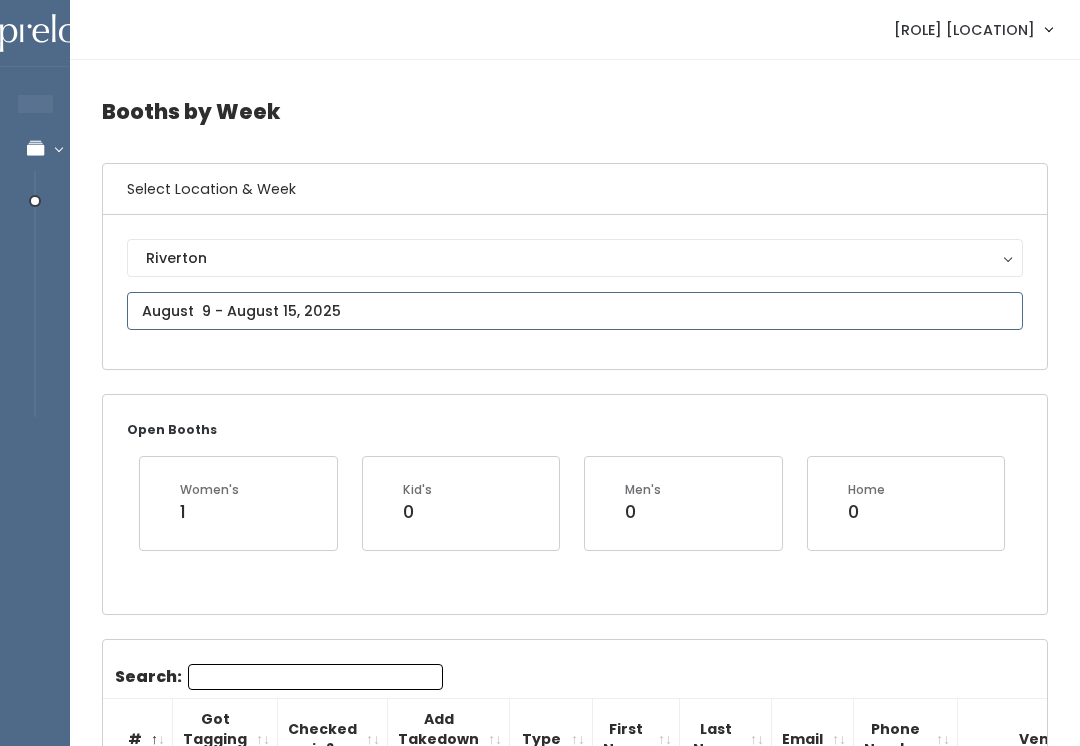 click at bounding box center (575, 311) 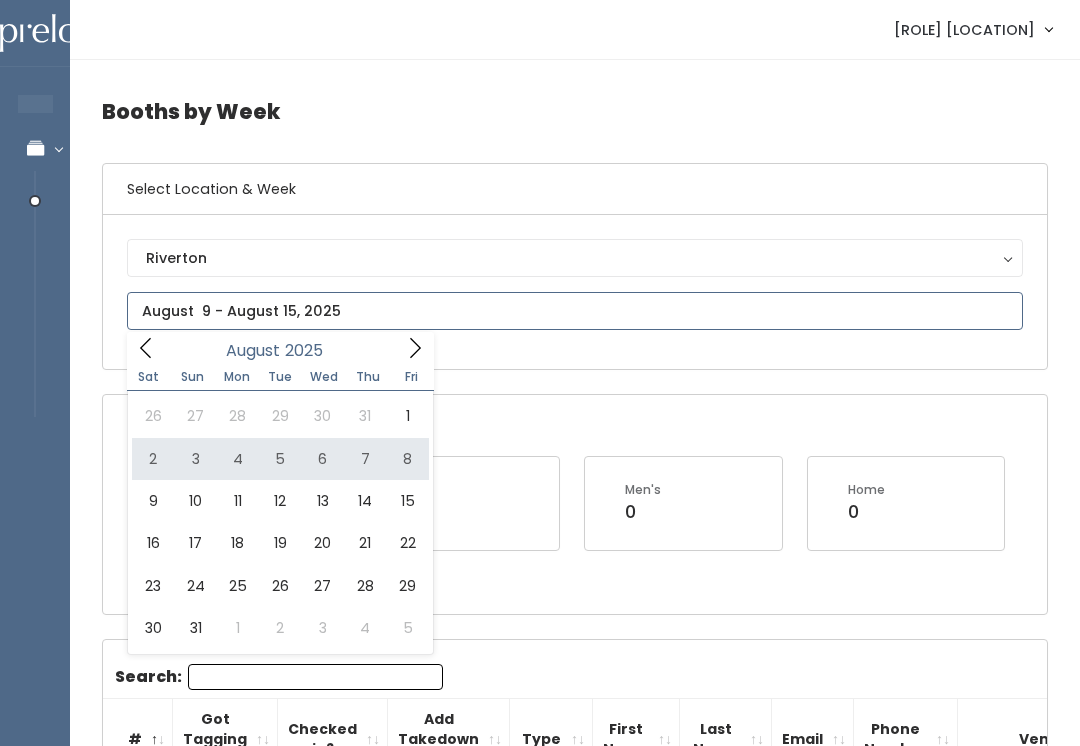 type on "August 2 to August 8" 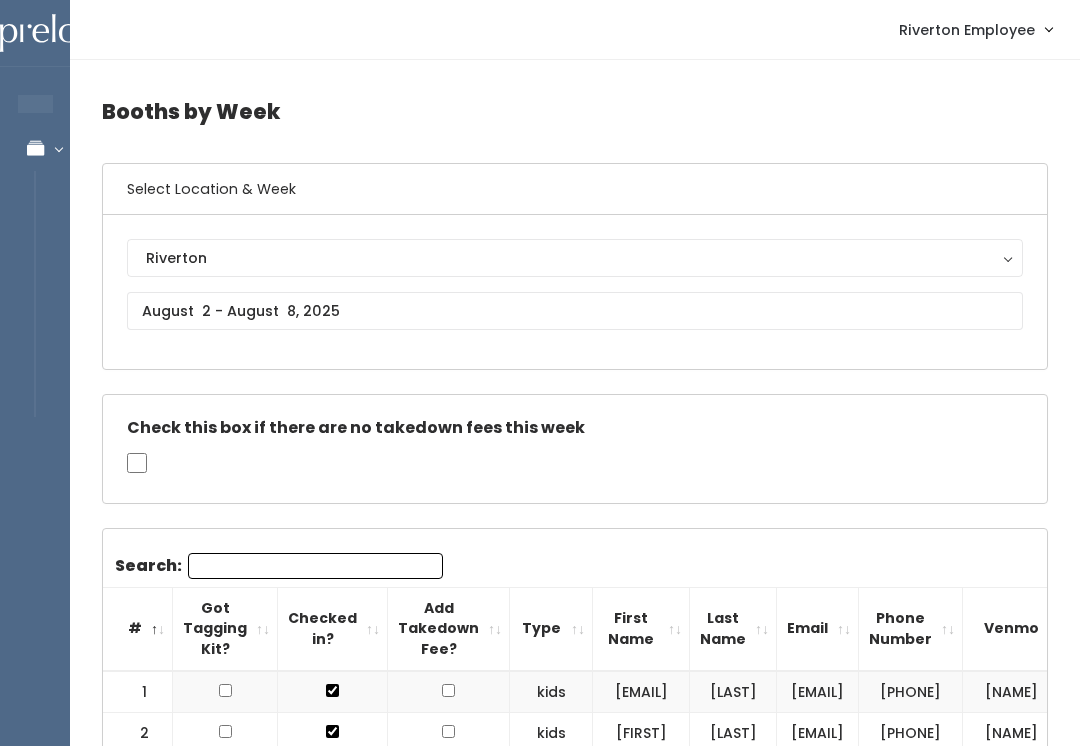 scroll, scrollTop: 0, scrollLeft: 0, axis: both 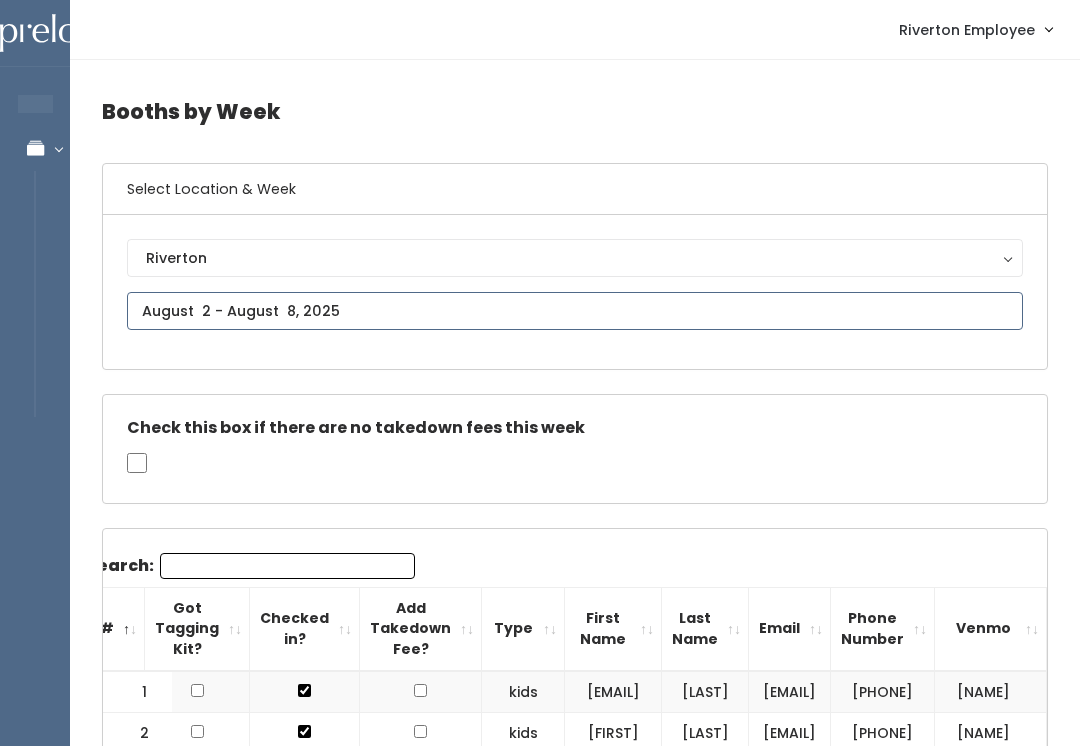 click at bounding box center [575, 311] 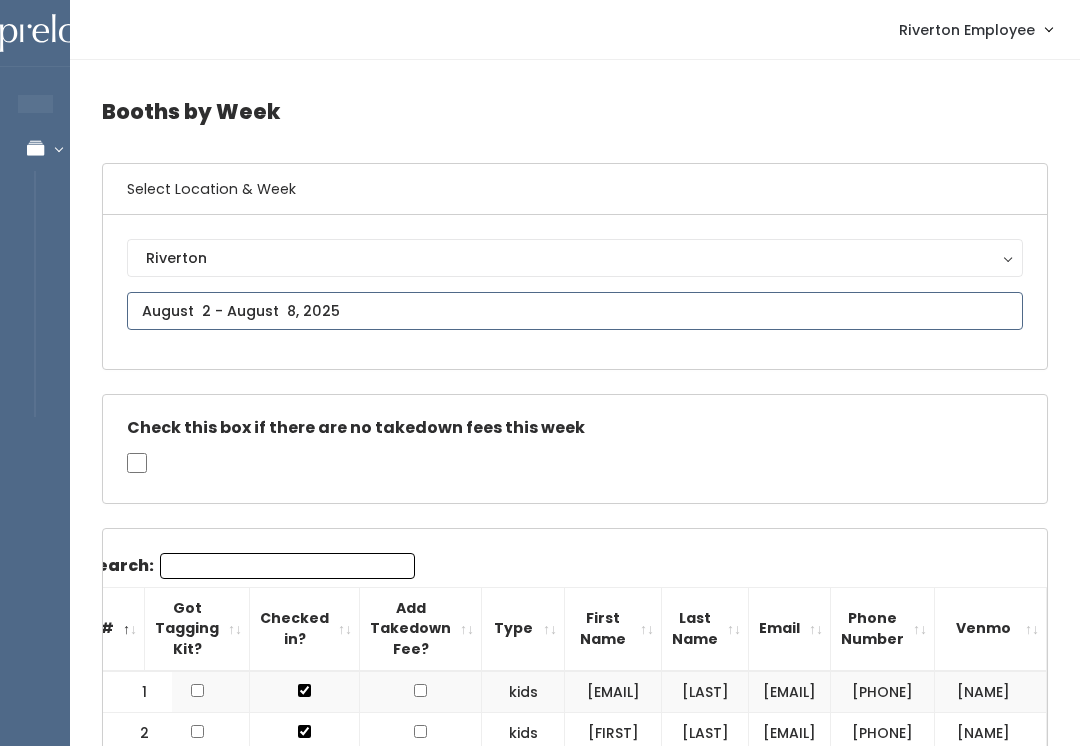 type on "August 9 to August 15" 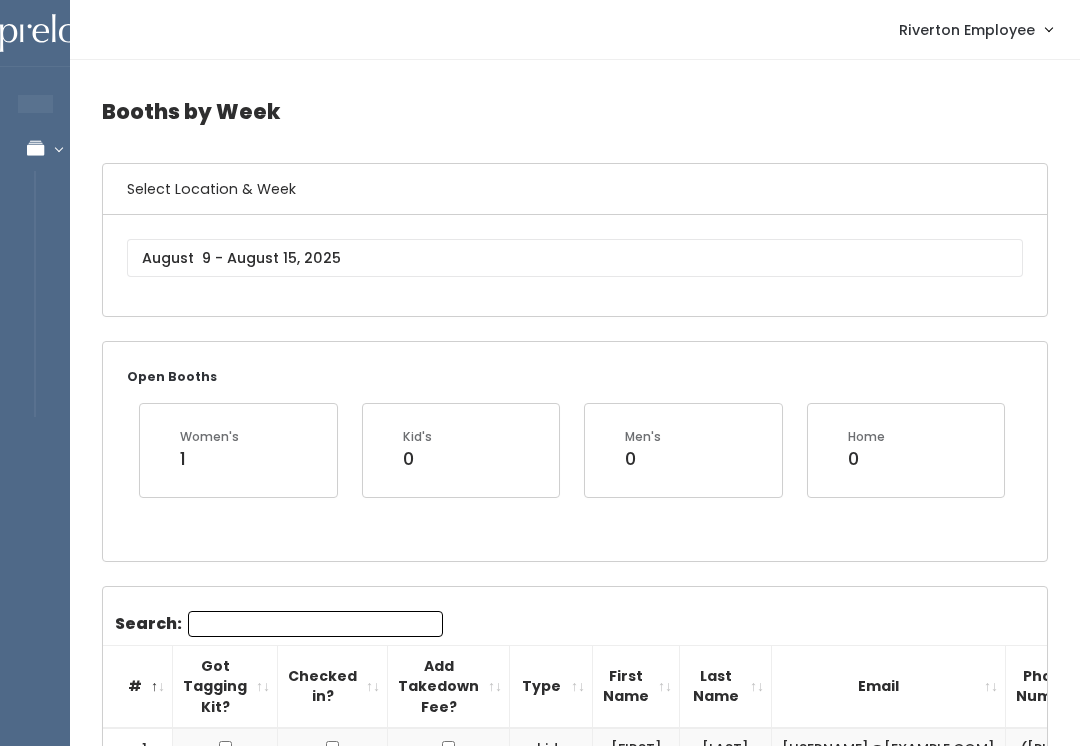 scroll, scrollTop: 0, scrollLeft: 0, axis: both 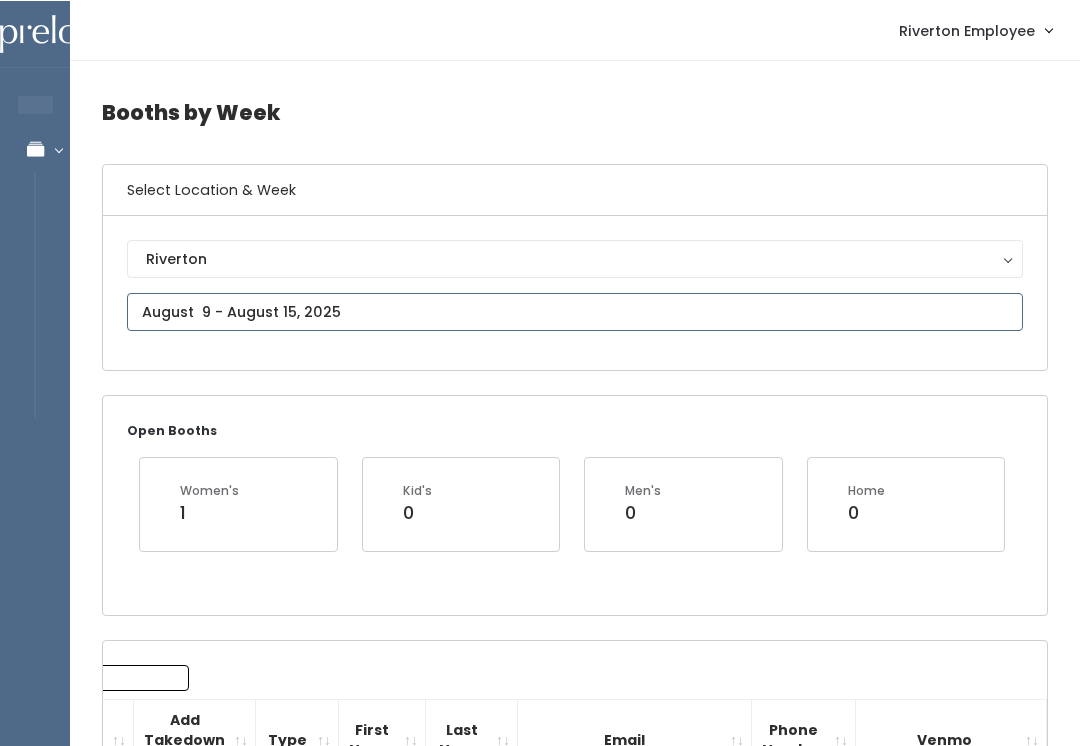 click at bounding box center [575, 311] 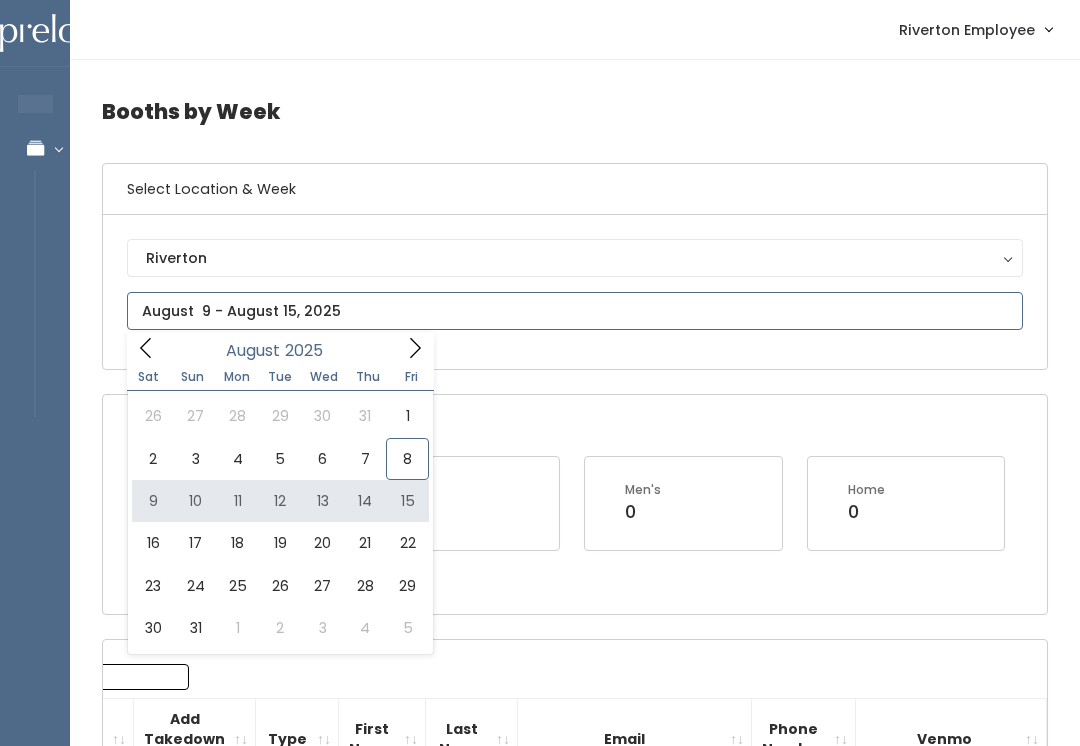 type on "August 9 to August 15" 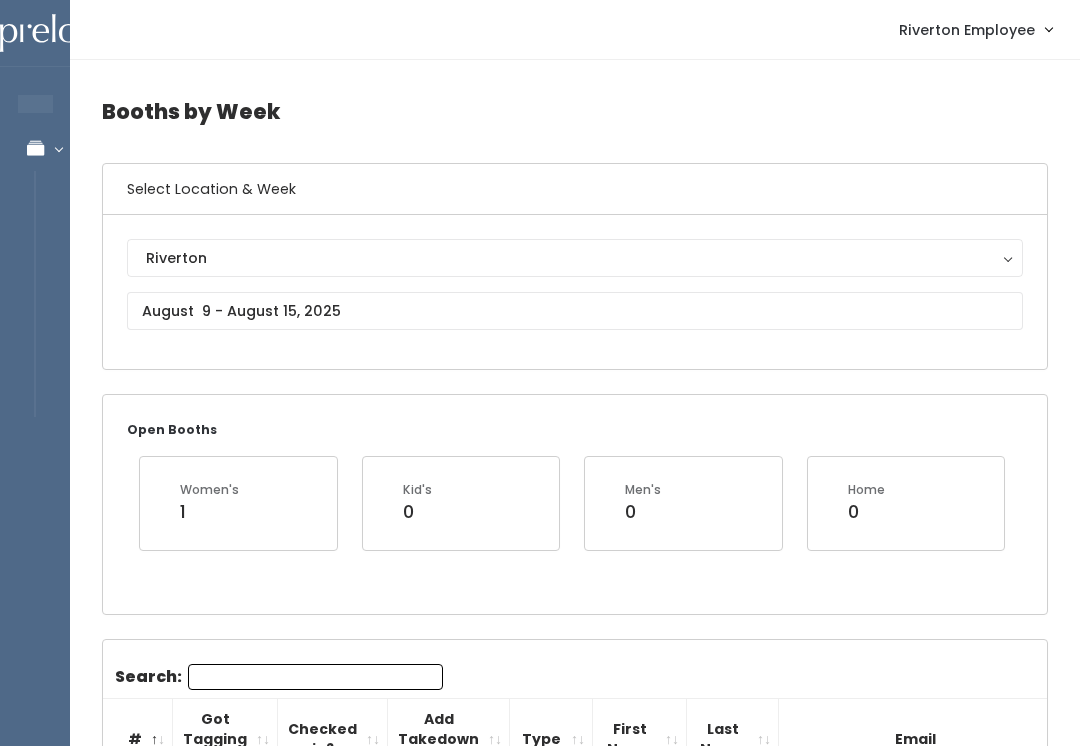 scroll, scrollTop: 0, scrollLeft: 0, axis: both 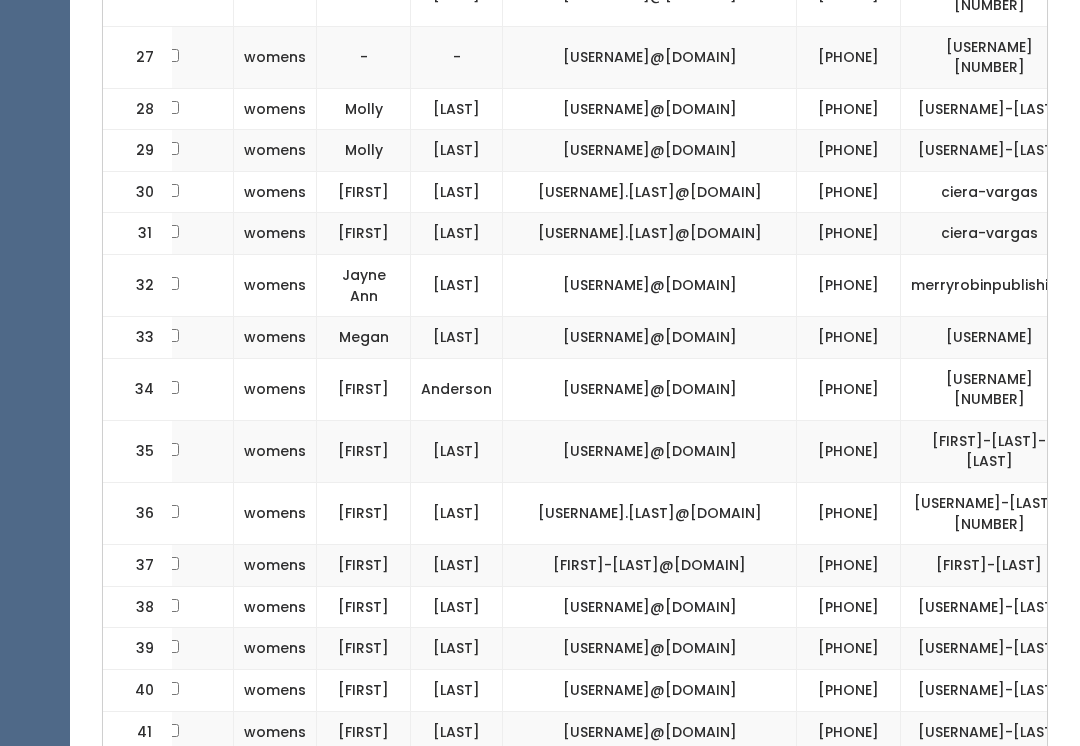 click on "womens" at bounding box center [275, -67] 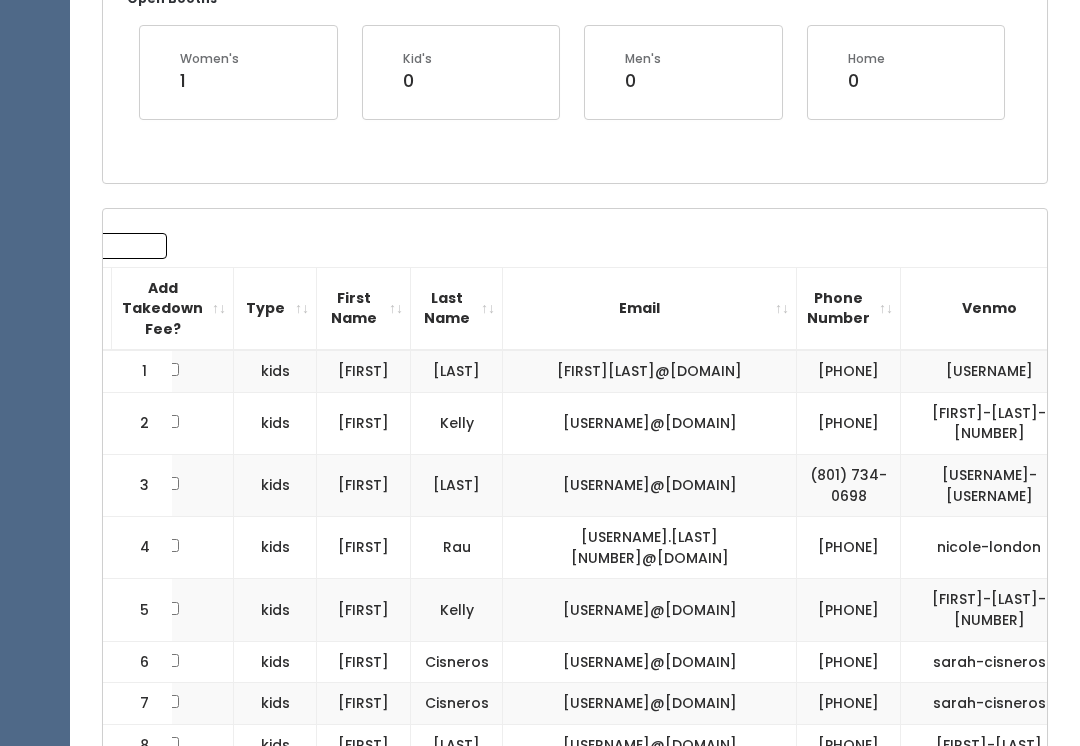 scroll, scrollTop: 0, scrollLeft: 0, axis: both 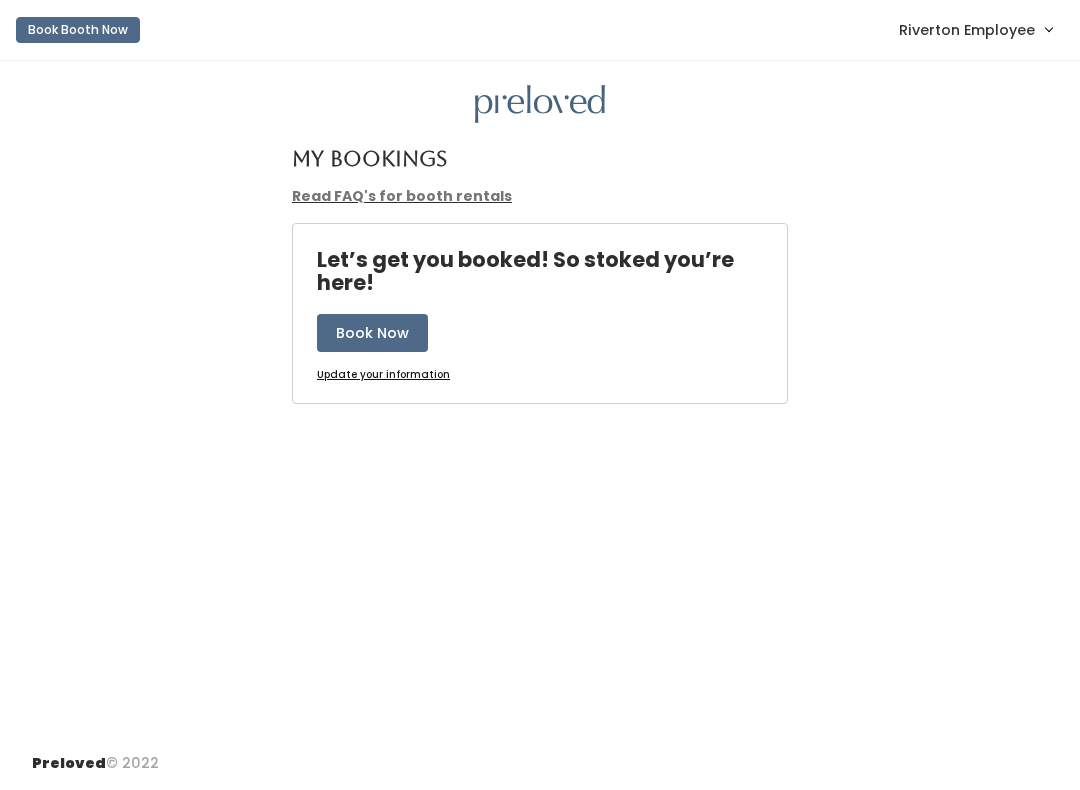 click on "Riverton Employee" at bounding box center (967, 30) 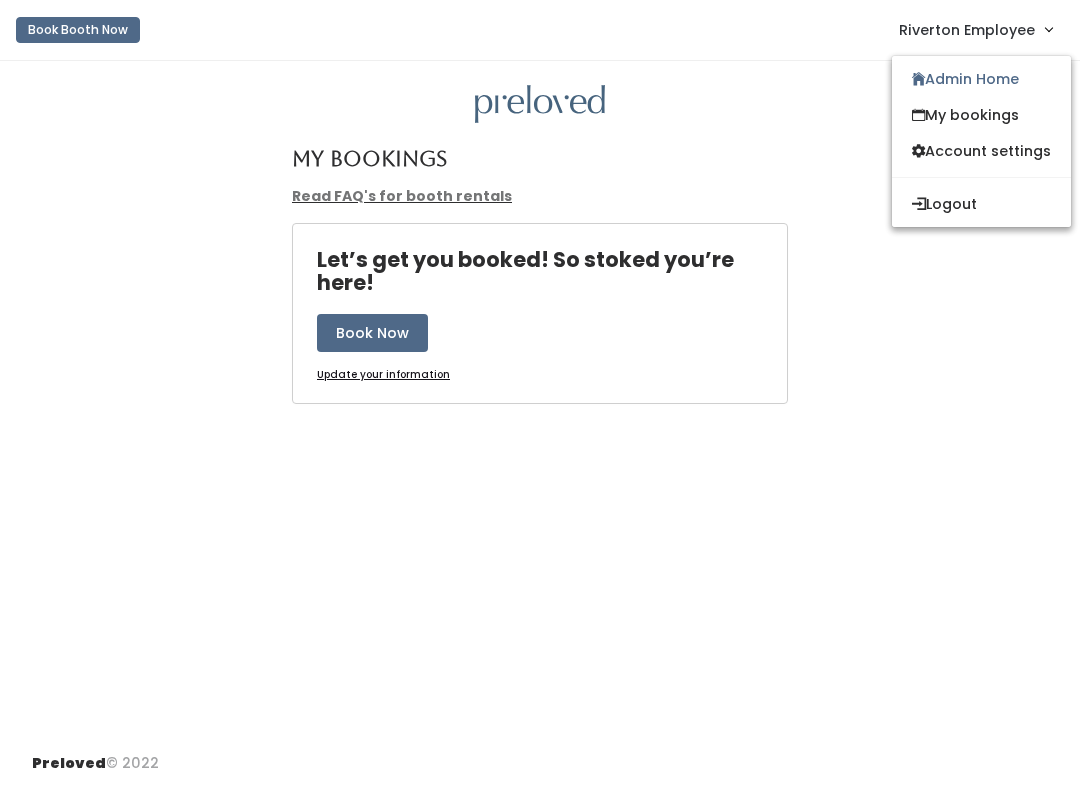 click on "Admin Home" at bounding box center [981, 79] 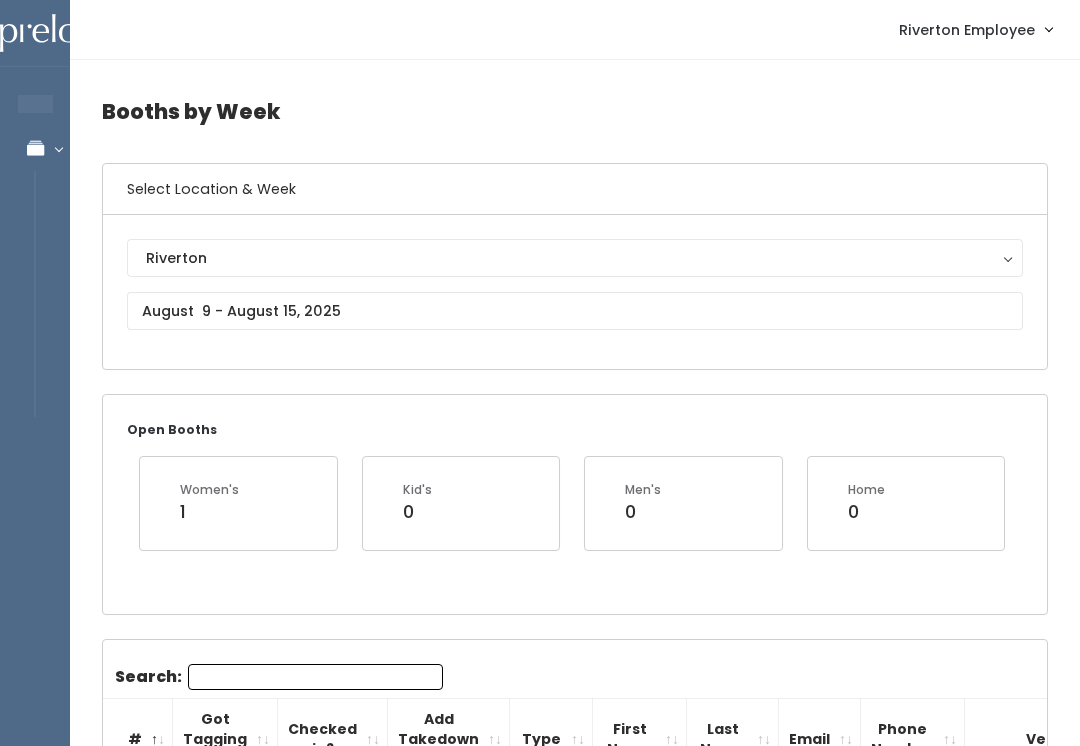 scroll, scrollTop: 0, scrollLeft: 0, axis: both 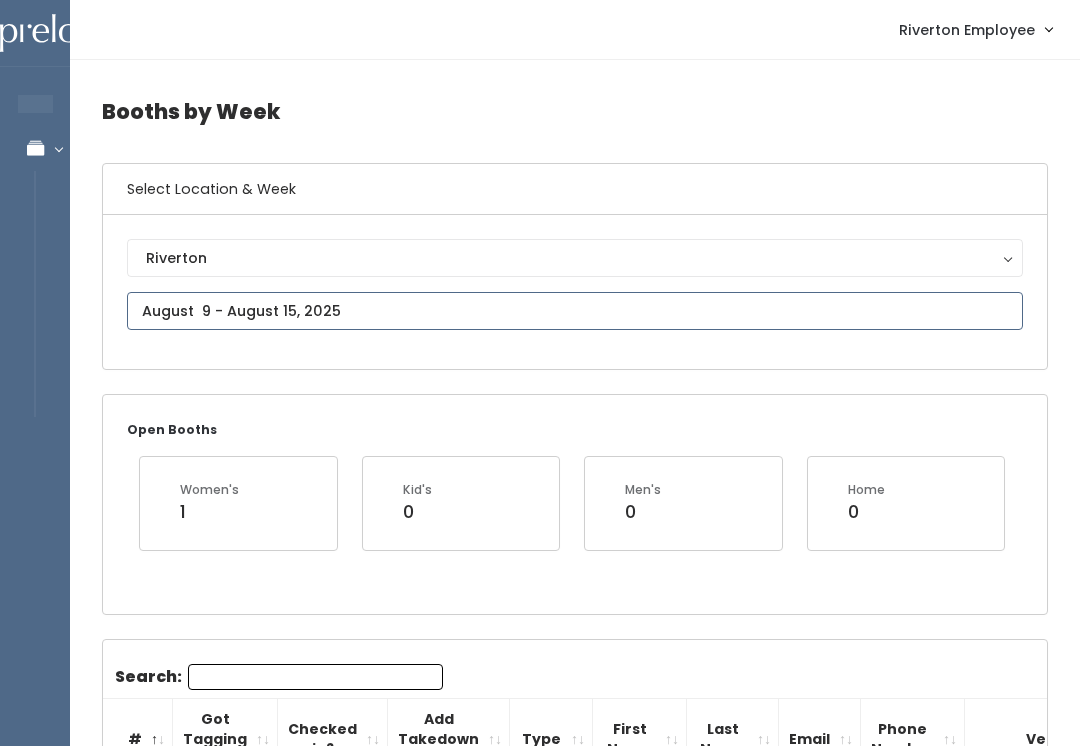 click at bounding box center [575, 311] 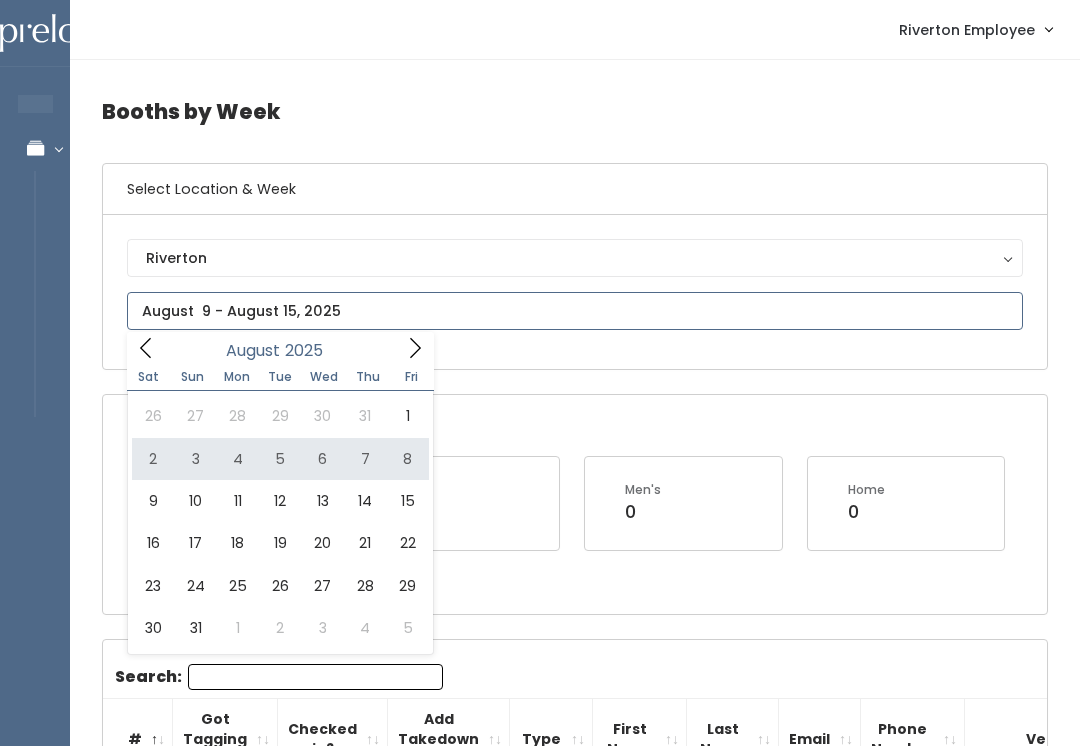 type on "August 2 to August 8" 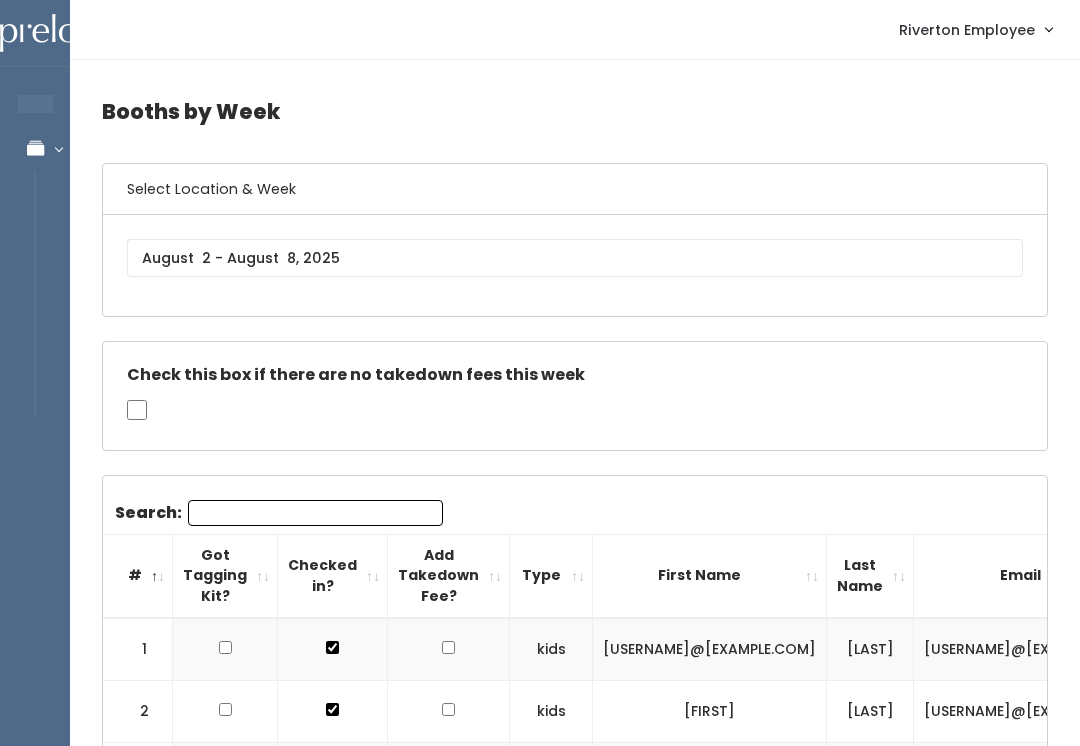 scroll, scrollTop: 0, scrollLeft: 0, axis: both 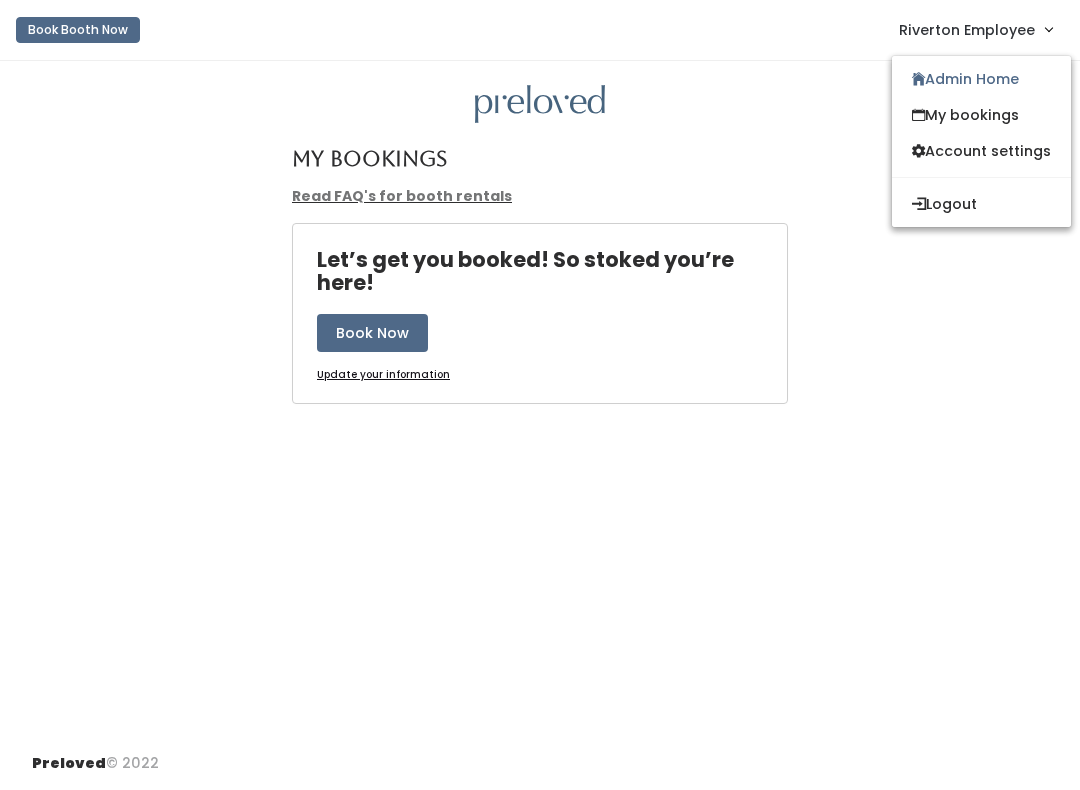 click on "Admin Home" at bounding box center [981, 79] 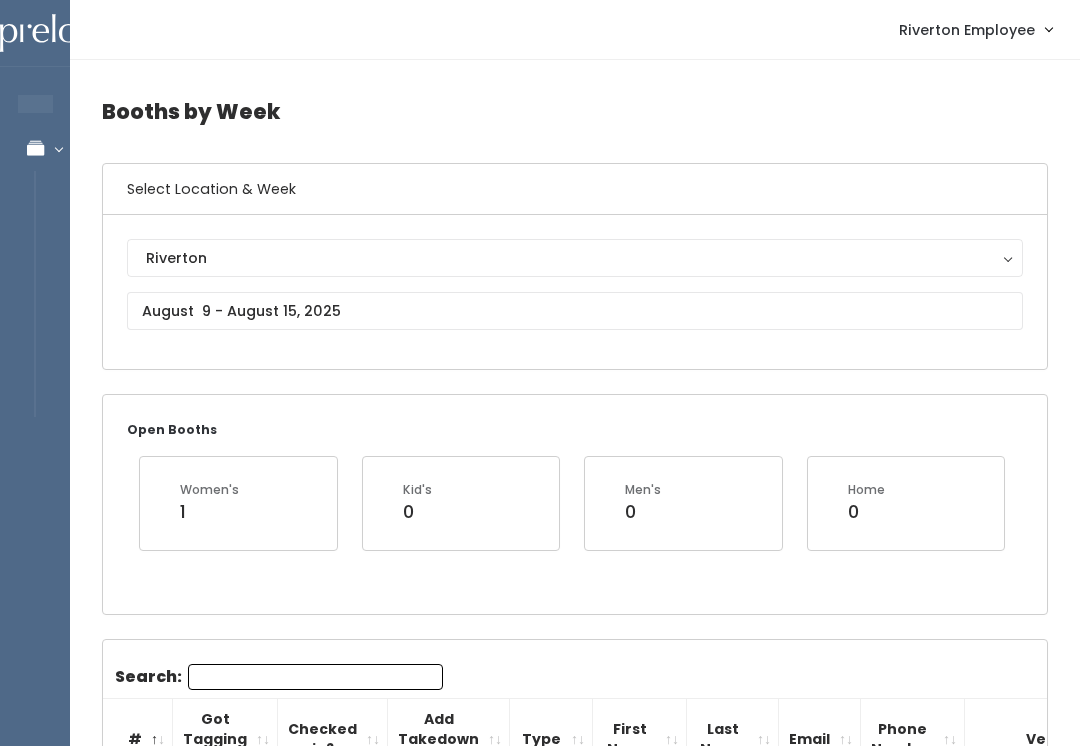 scroll, scrollTop: 0, scrollLeft: 0, axis: both 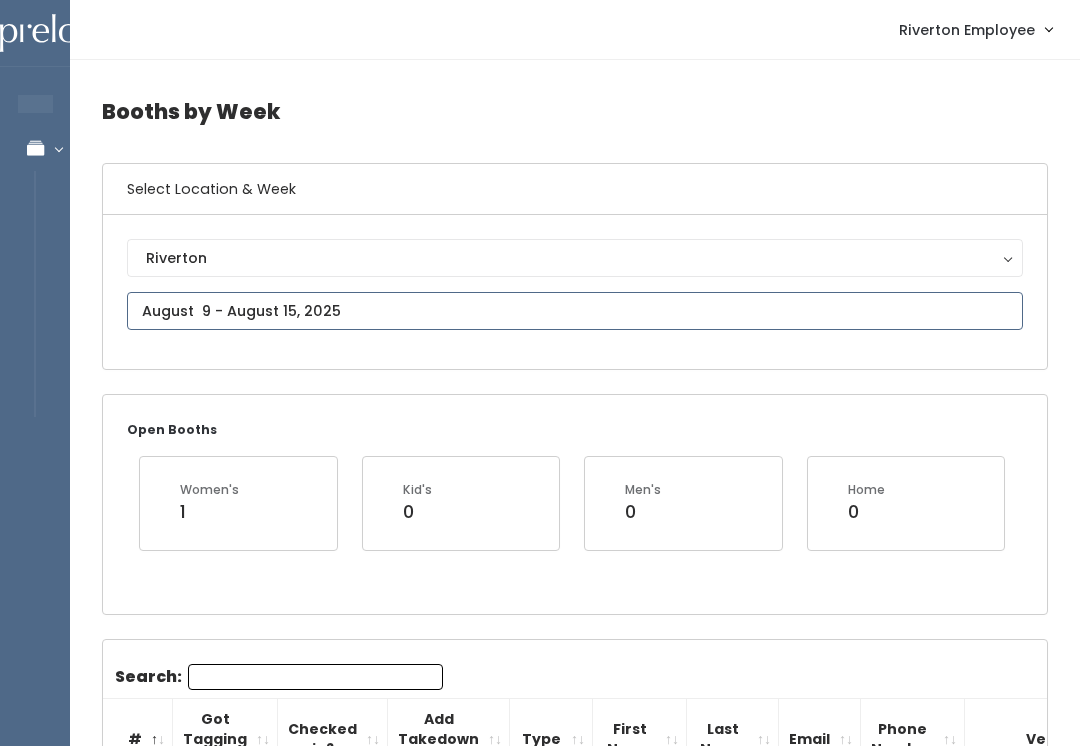 click on "EMPLOYEES
Manage Bookings
Booths by Week
All Bookings
Bookings with Booths
Booth Discounts
Seller Check-in
[CITY] Employee
Admin Home
My bookings
Logout" at bounding box center (540, 1858) 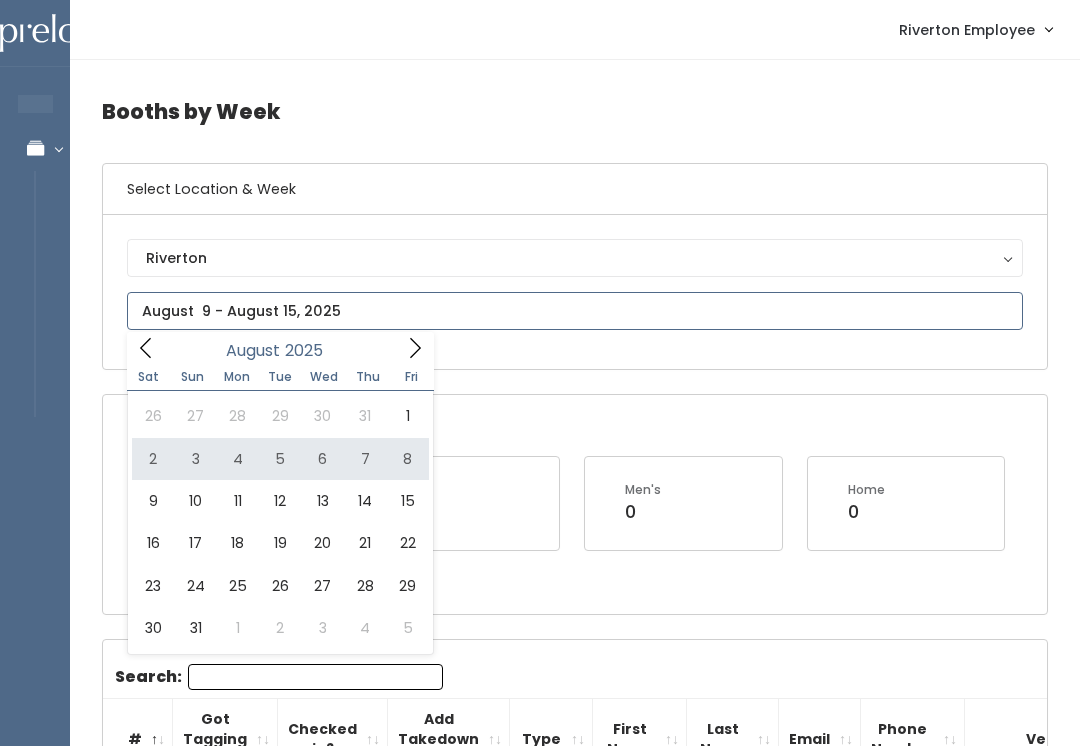 type on "August 2 to August 8" 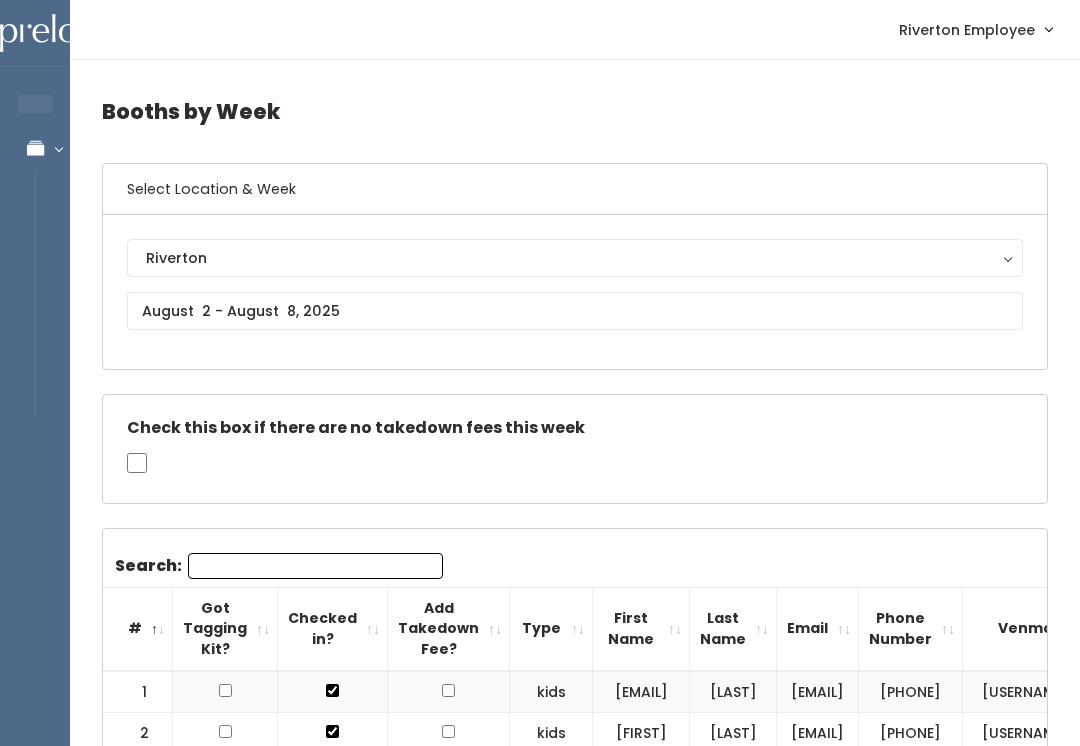 scroll, scrollTop: 0, scrollLeft: 0, axis: both 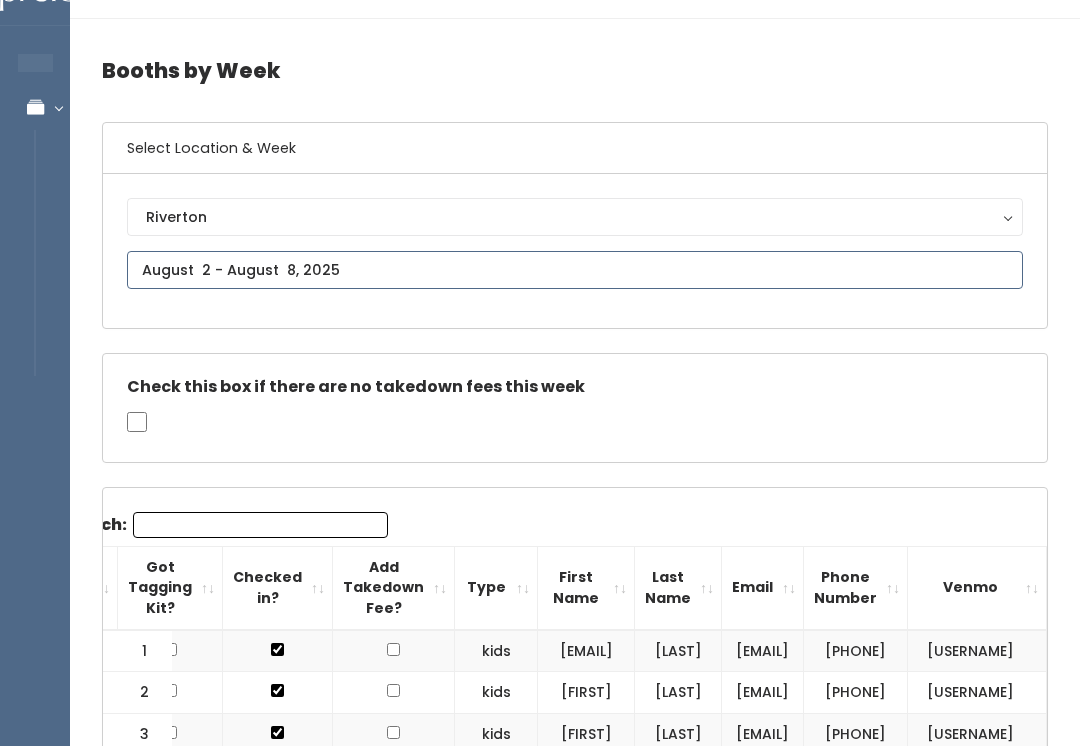 click on "EMPLOYEES
Manage Bookings
Booths by Week
All Bookings
Bookings with Booths
Booth Discounts
Seller Check-in
Riverton Employee
Admin Home
My bookings
Account settings" at bounding box center (540, 1731) 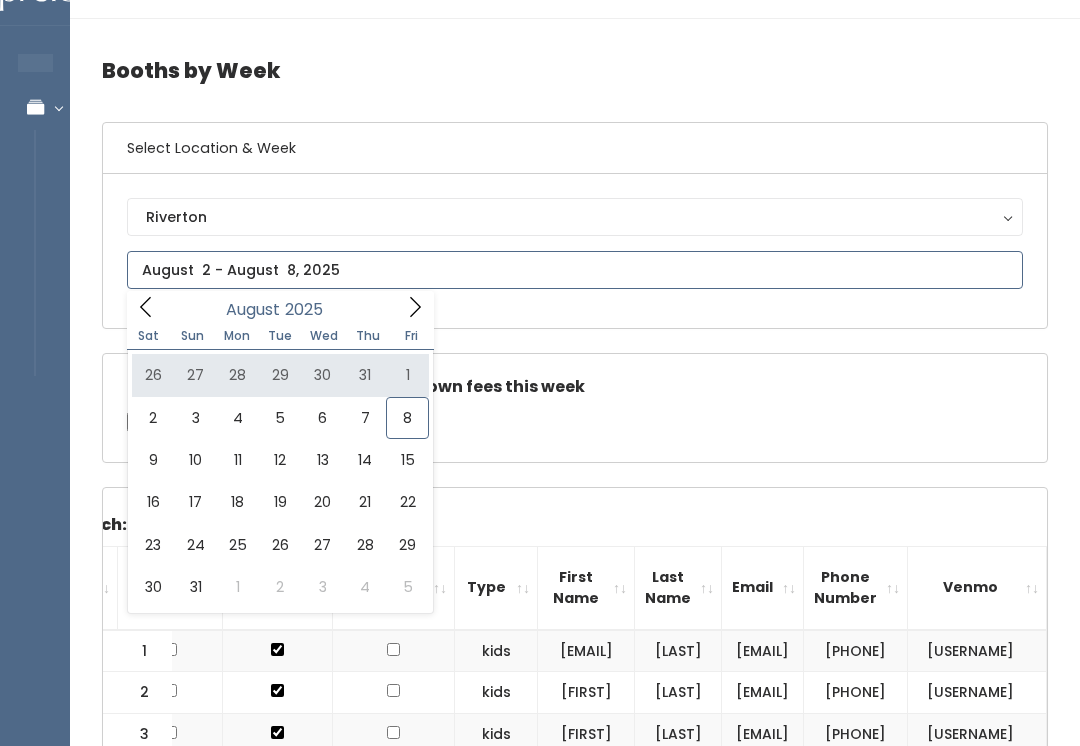 type on "July 26 to August 1" 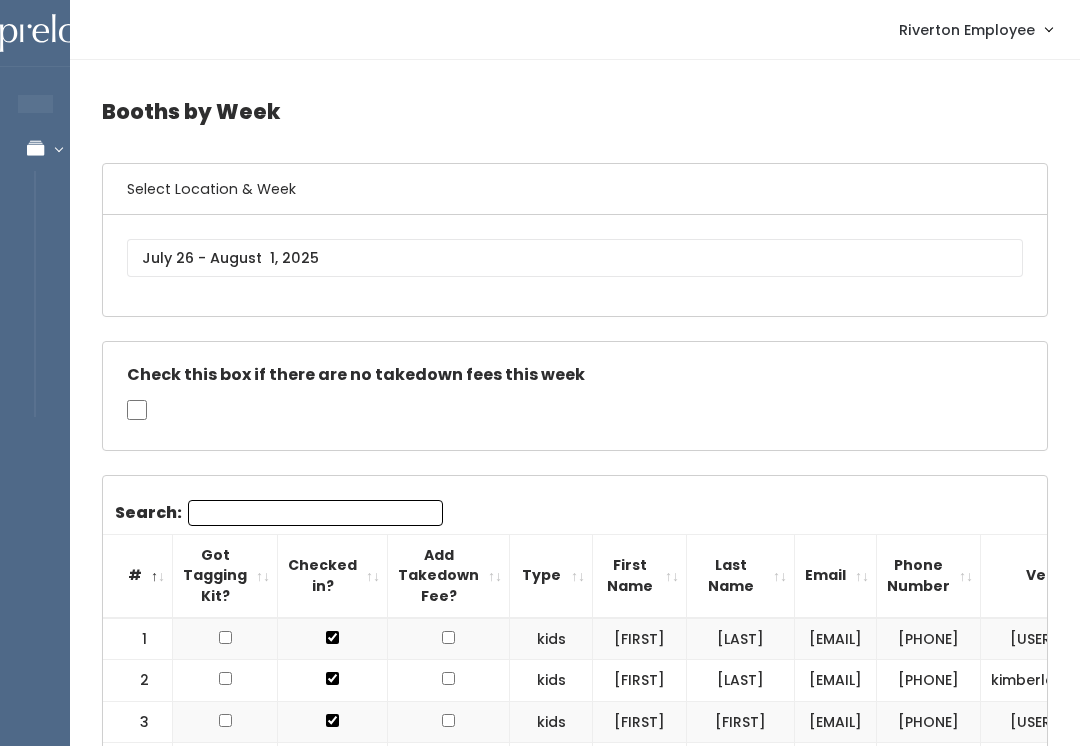 scroll, scrollTop: 0, scrollLeft: 0, axis: both 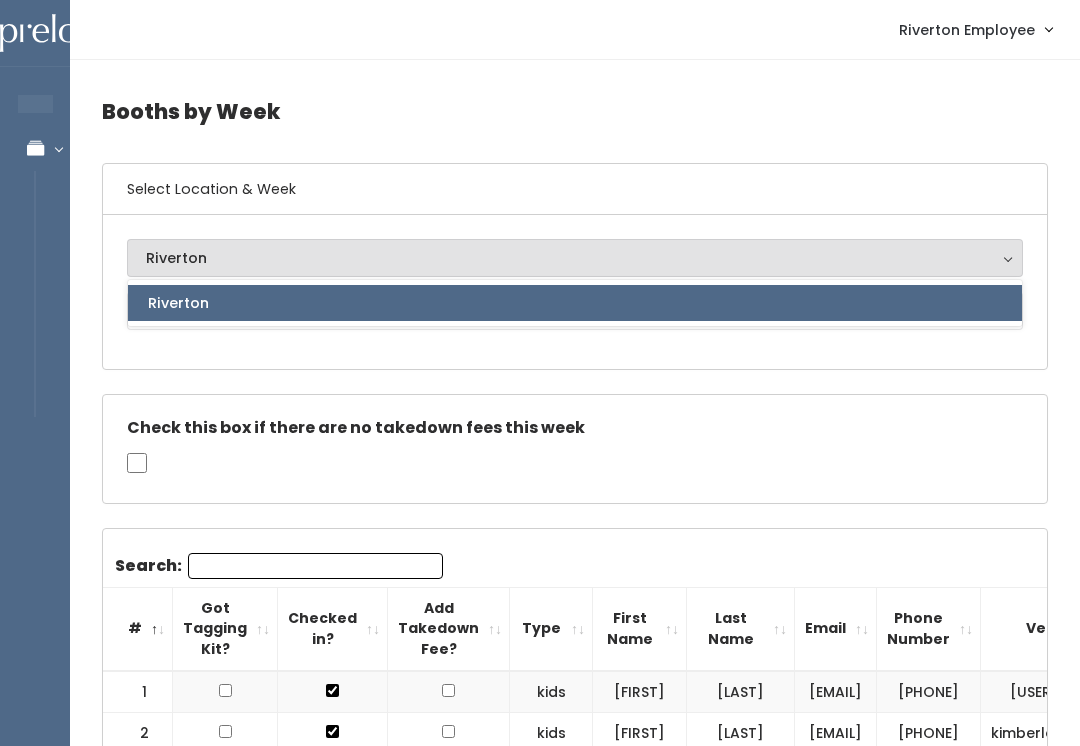 click on "Check this box if there are no takedown fees this week" at bounding box center (575, 428) 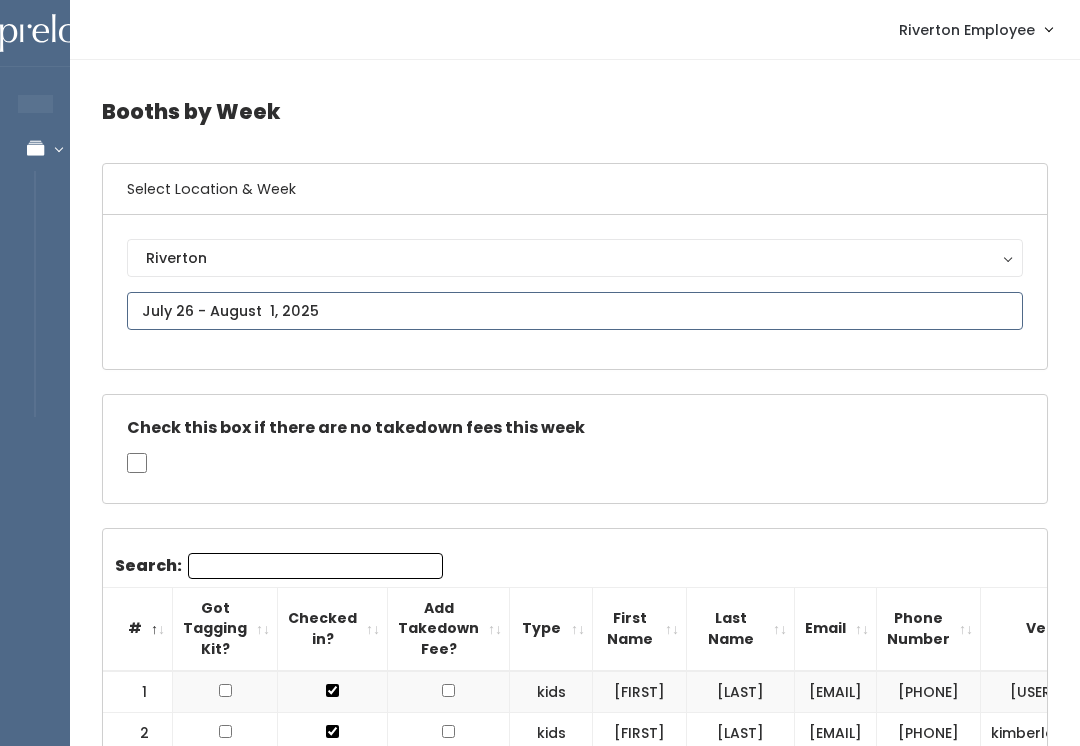 click on "EMPLOYEES
Manage Bookings
Booths by Week
All Bookings
Bookings with Booths
Booth Discounts
Seller Check-in
[CITY] Employee
Admin Home
My bookings
Logout" at bounding box center (540, 1762) 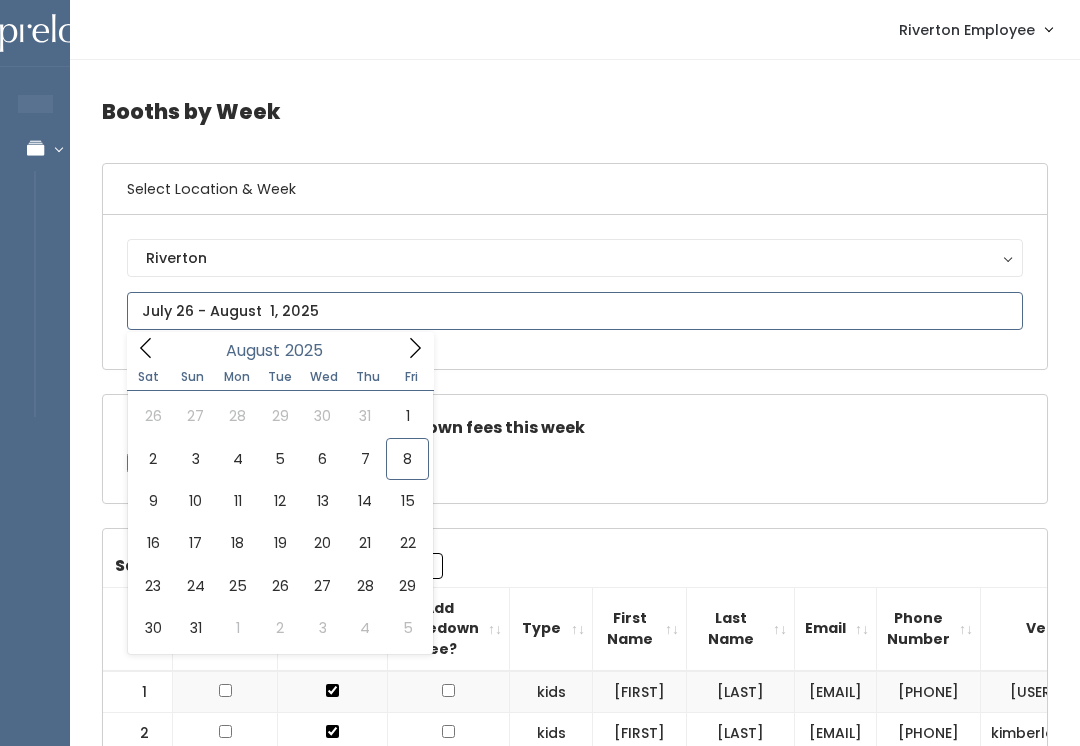 type on "August 2 to August 8" 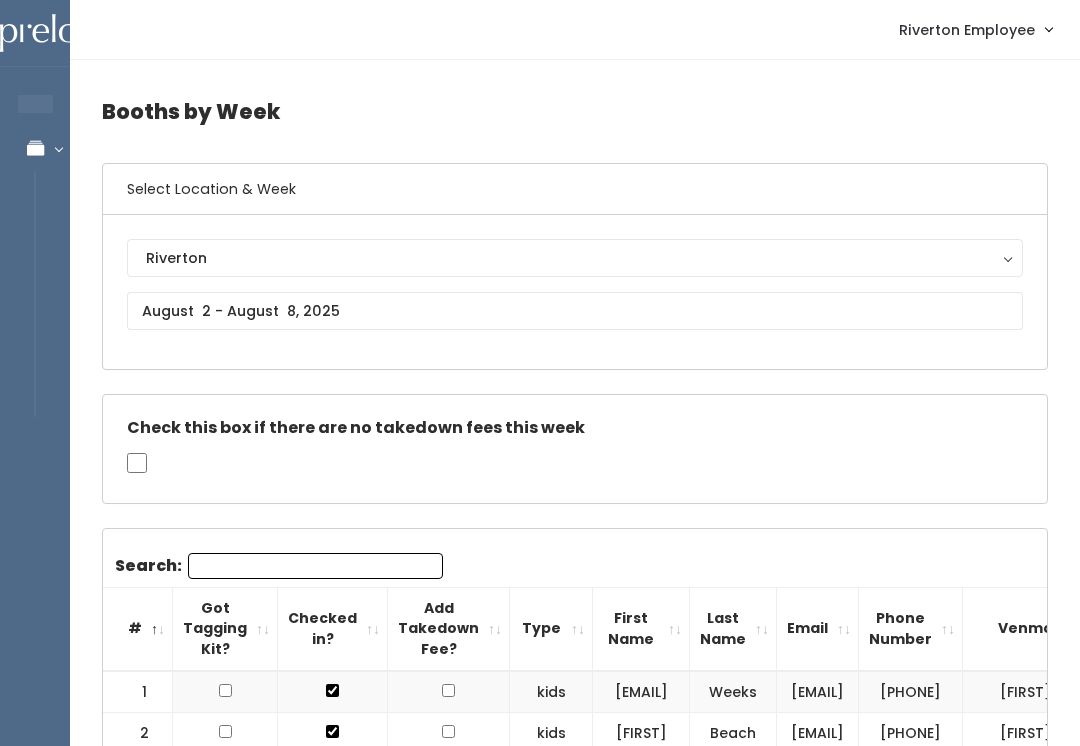 scroll, scrollTop: 0, scrollLeft: 0, axis: both 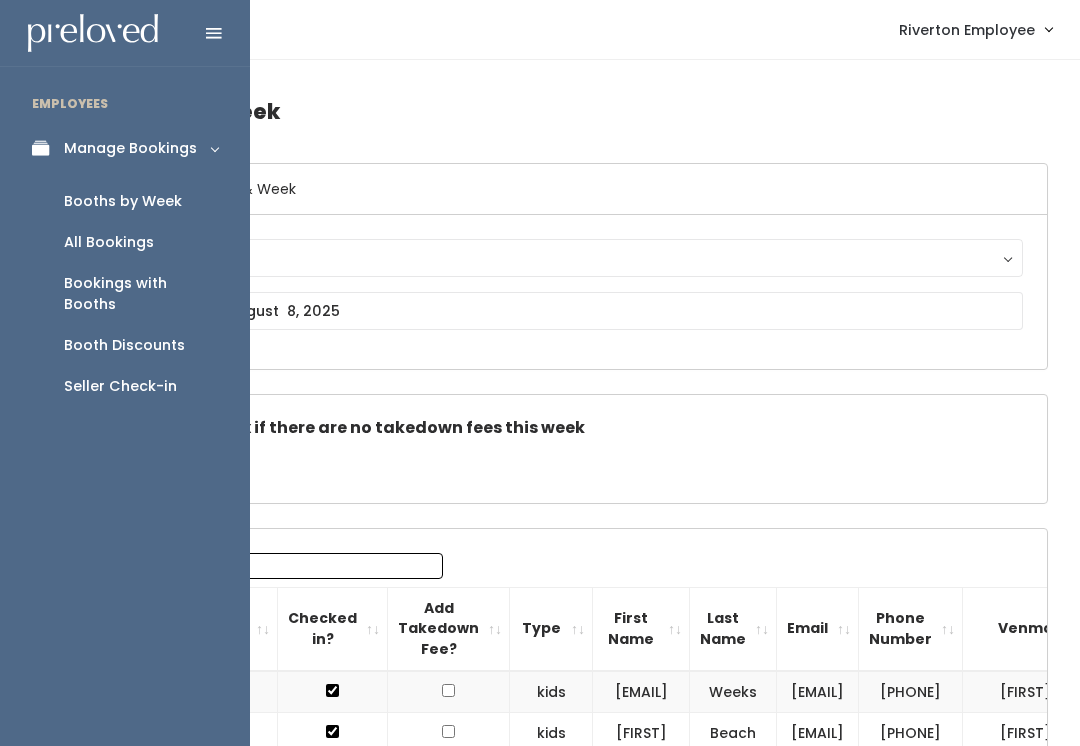 click on "Booth Discounts" at bounding box center [124, 345] 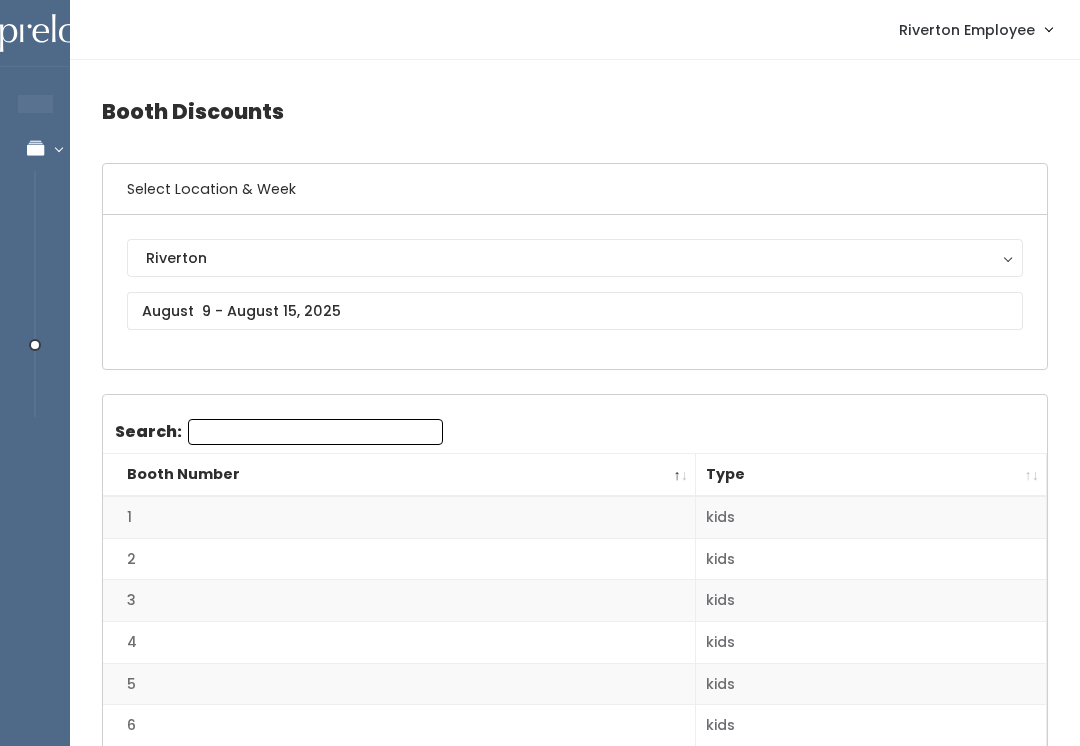 scroll, scrollTop: 0, scrollLeft: 0, axis: both 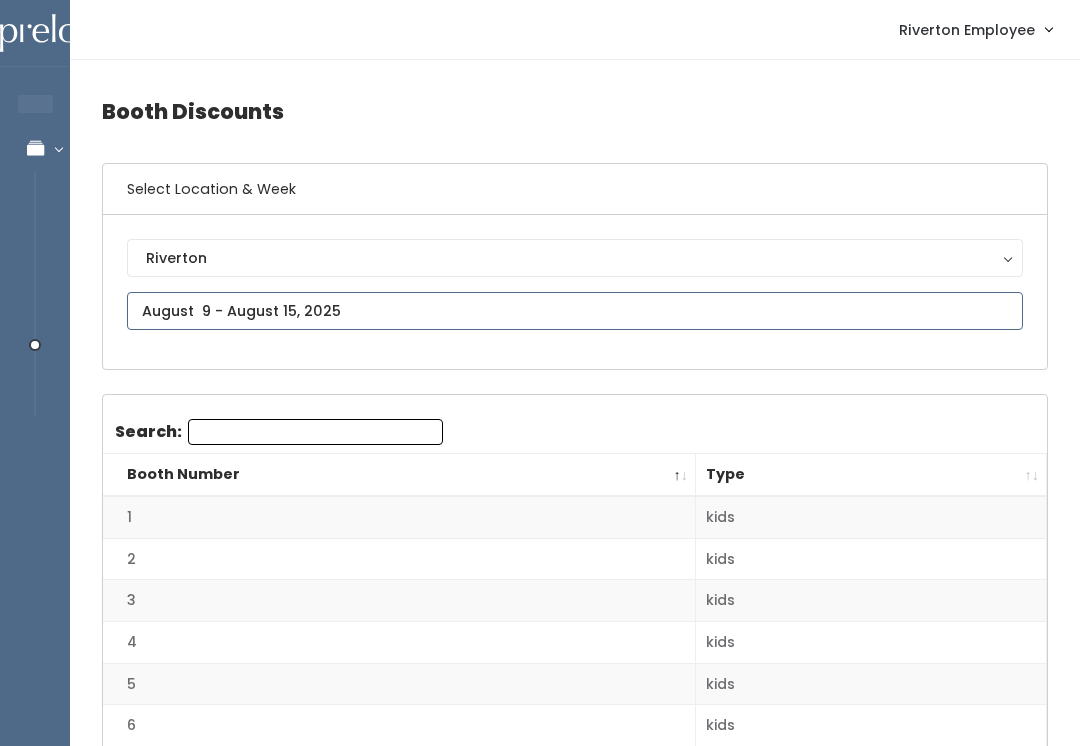 click at bounding box center (575, 311) 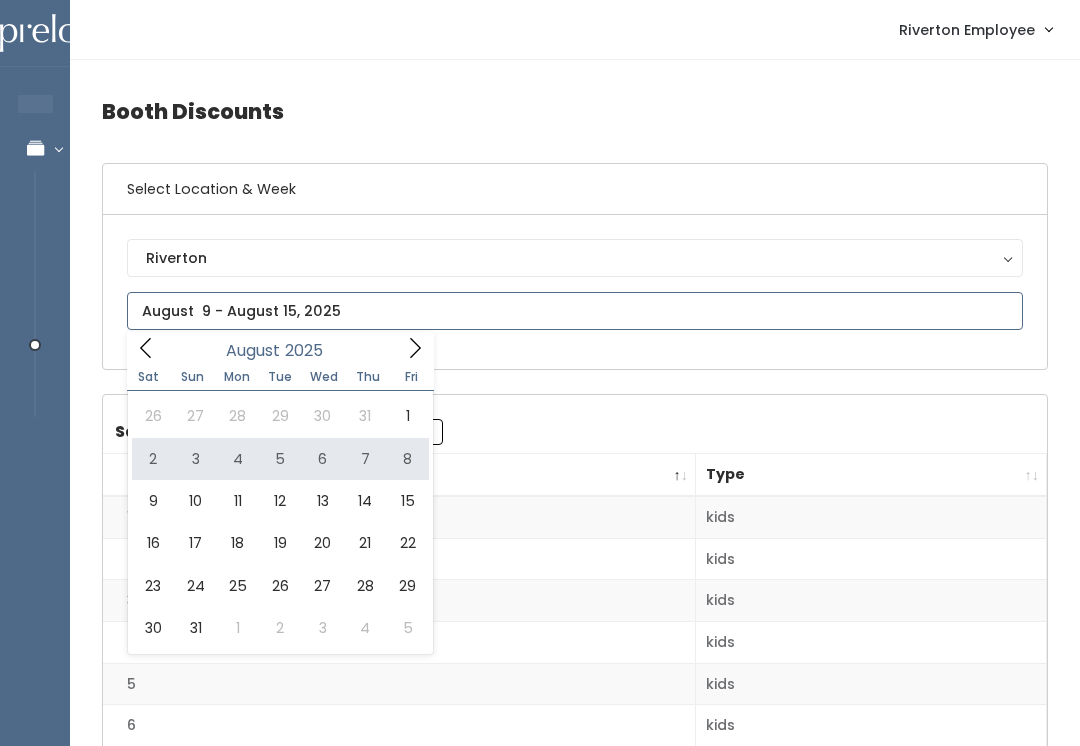 type on "August 2 to August 8" 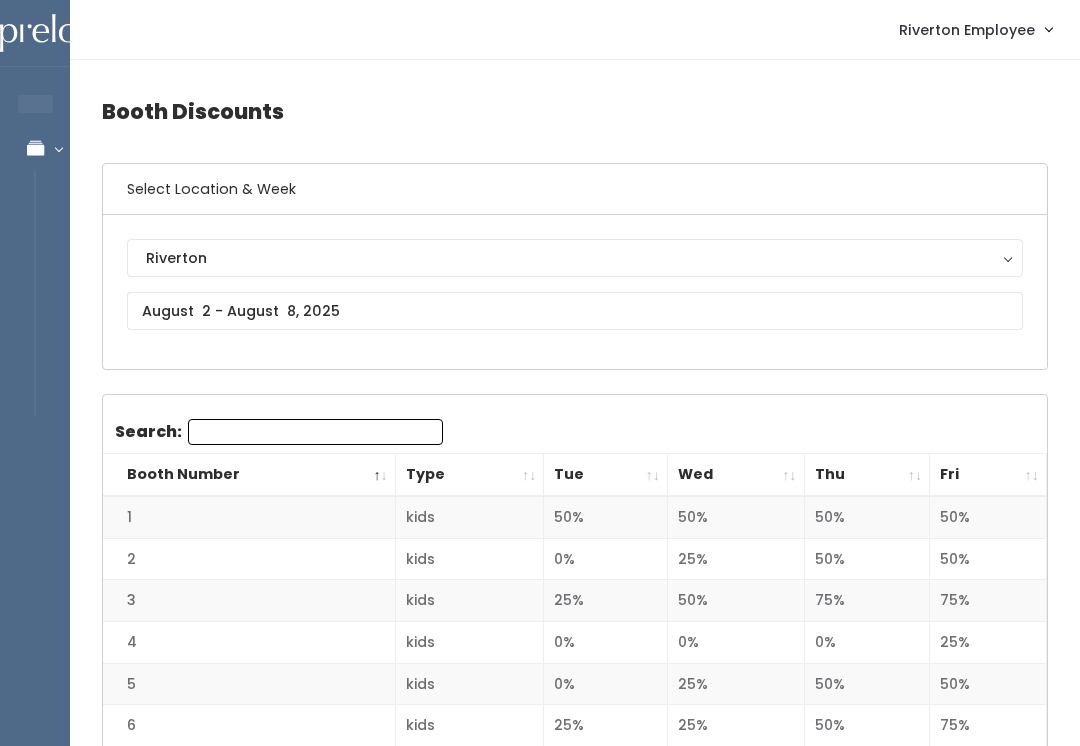 scroll, scrollTop: 0, scrollLeft: 0, axis: both 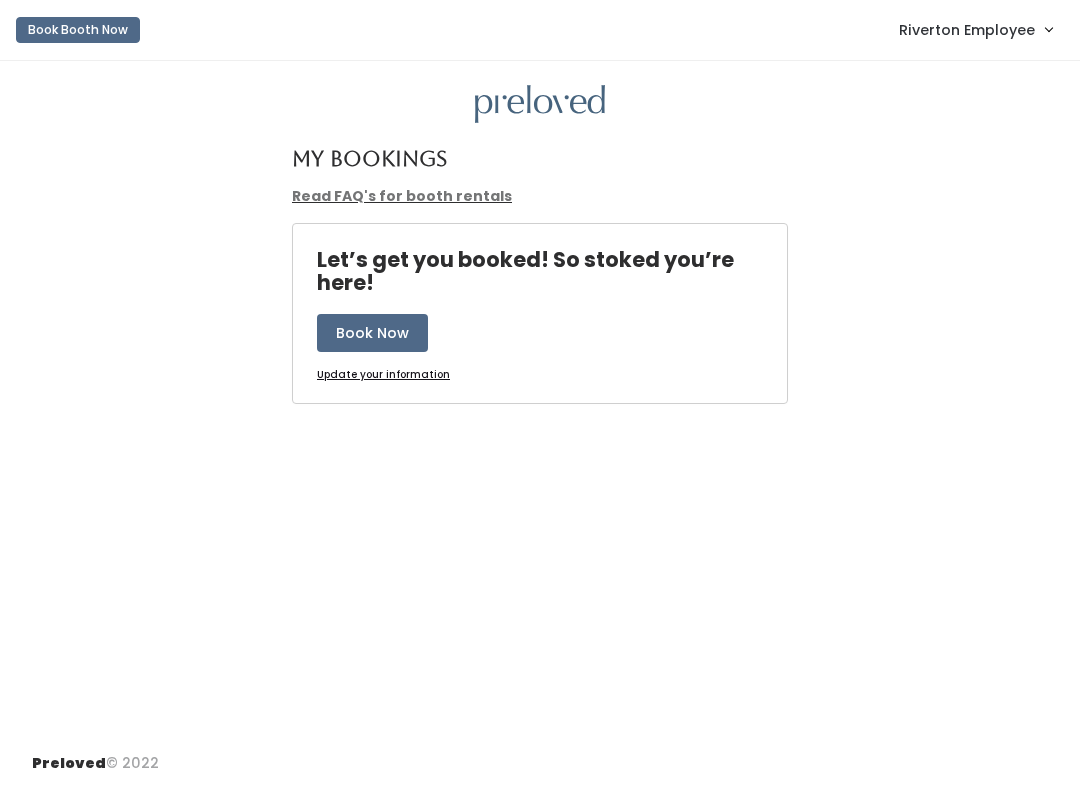 click on "Riverton Employee" at bounding box center (967, 30) 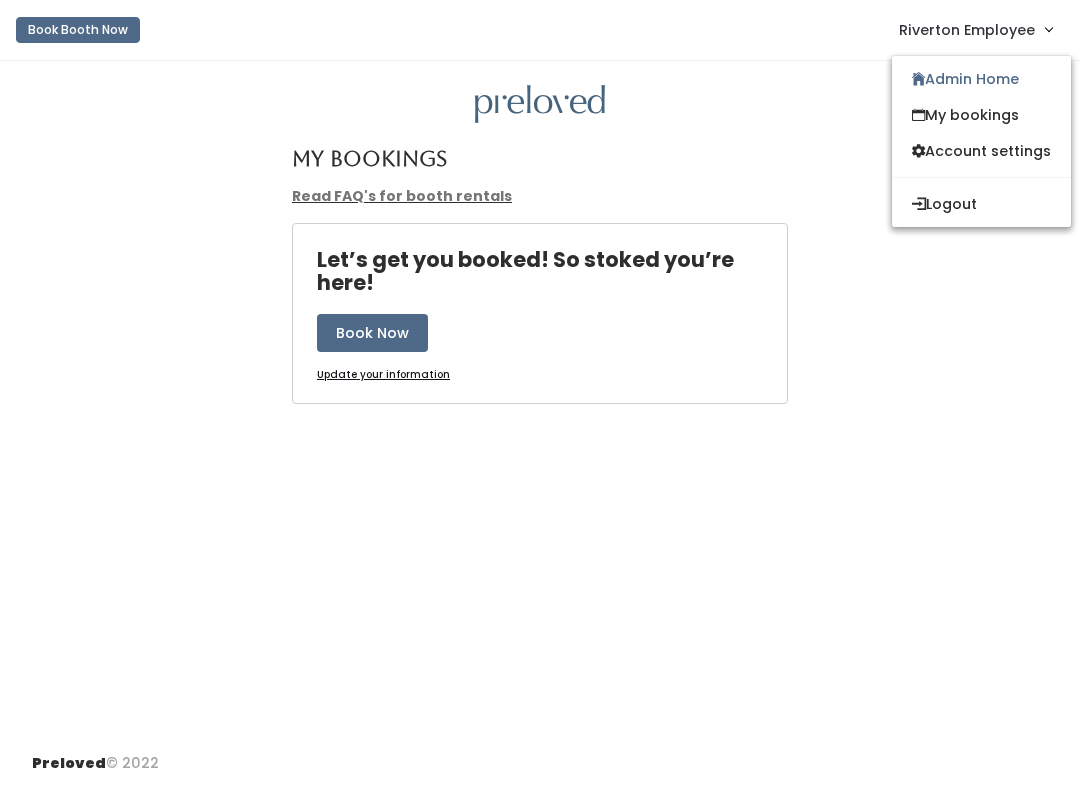 click on "Riverton Employee" at bounding box center (967, 30) 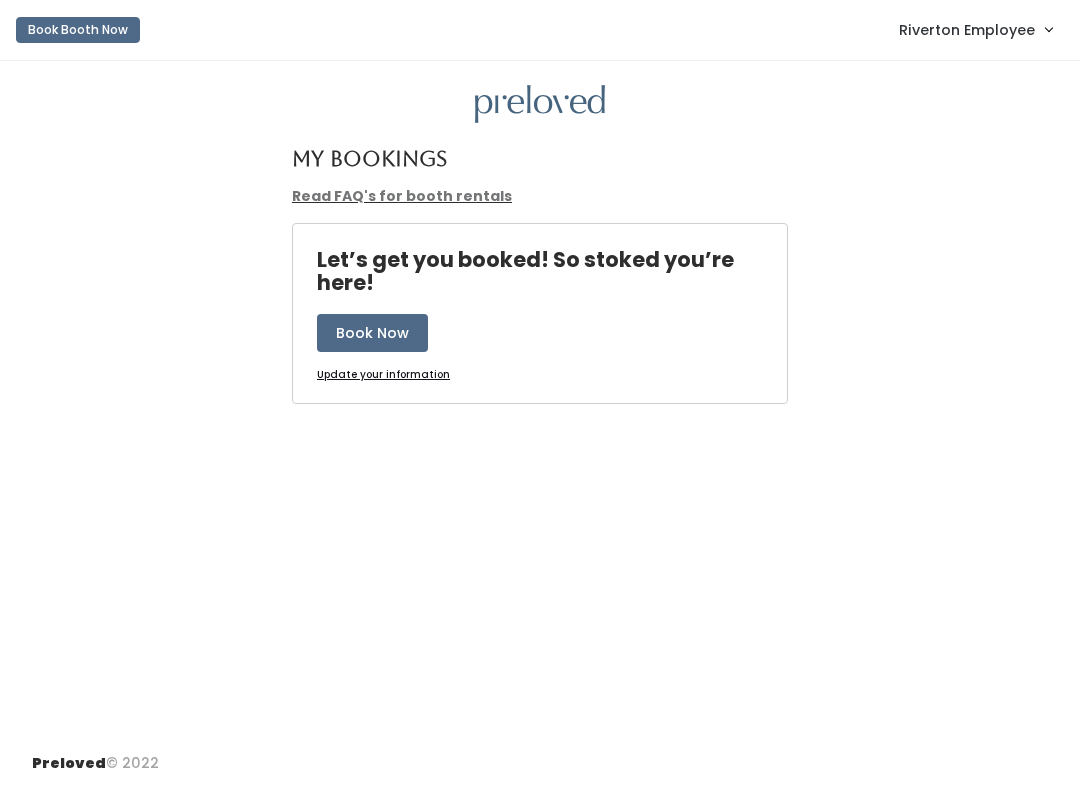click on "Riverton Employee" at bounding box center [967, 30] 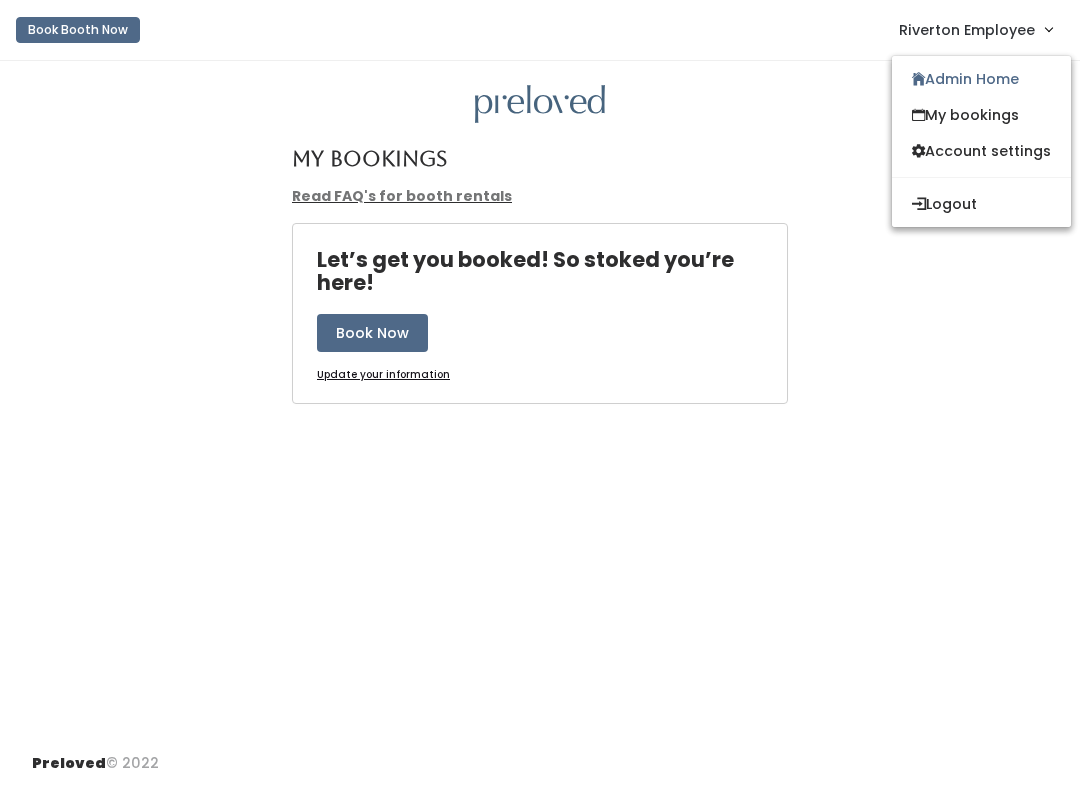 click on "Admin Home" at bounding box center [981, 79] 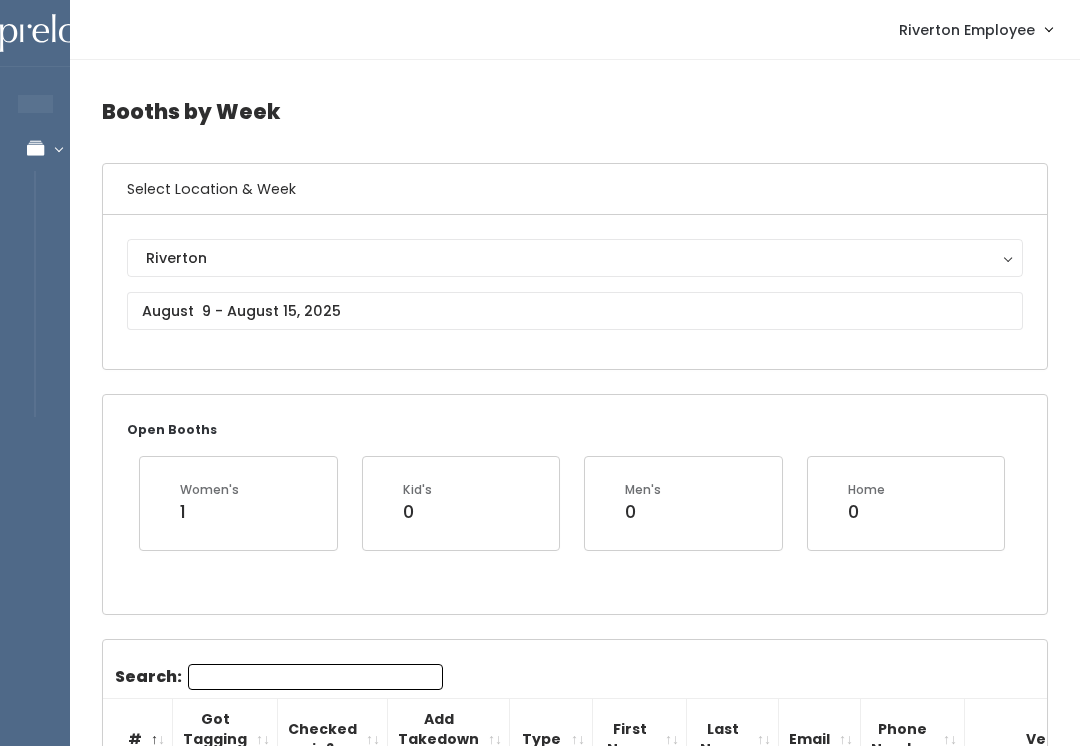 scroll, scrollTop: 0, scrollLeft: 0, axis: both 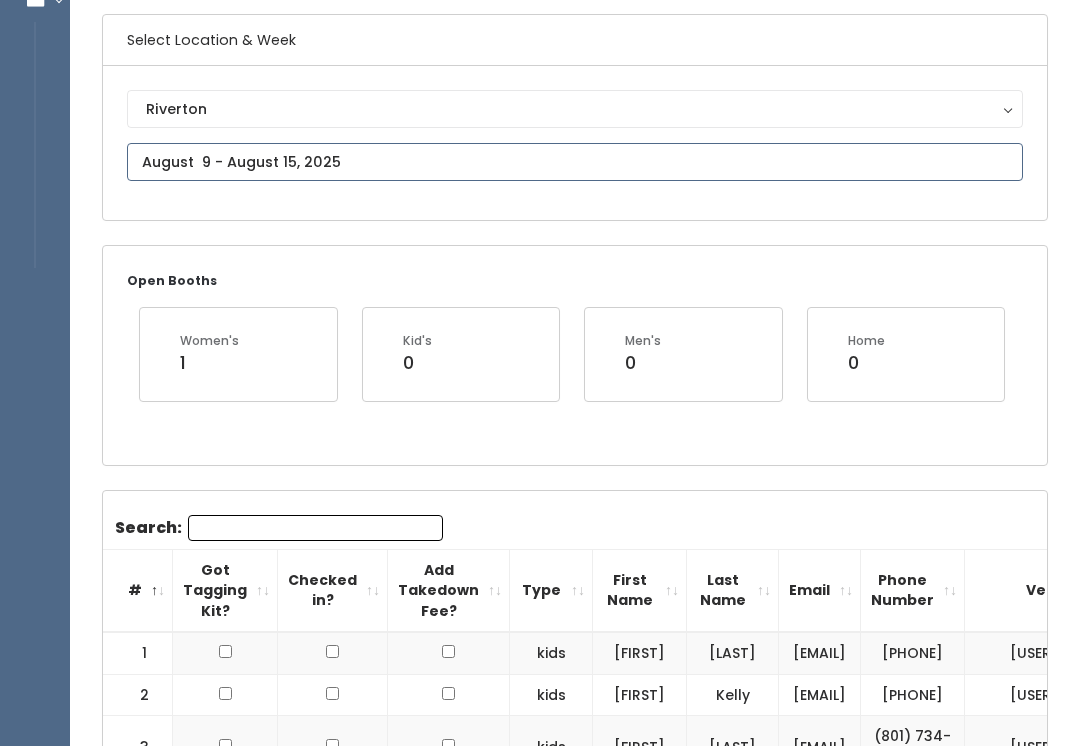 click at bounding box center [575, 162] 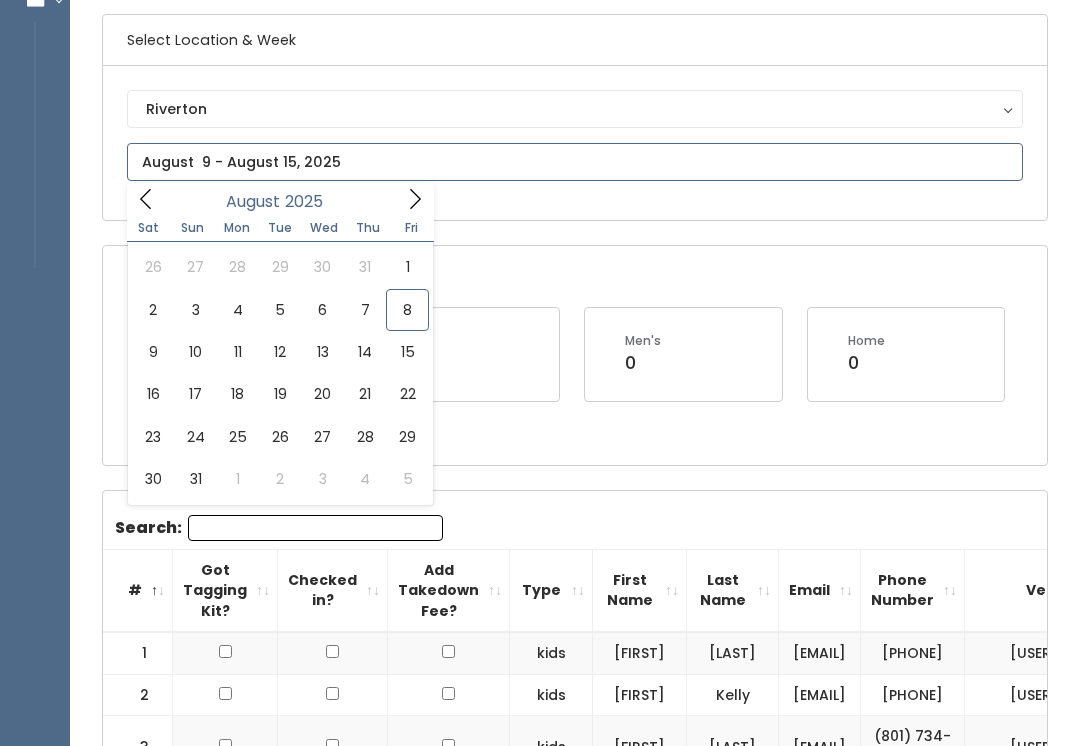 click at bounding box center (575, 162) 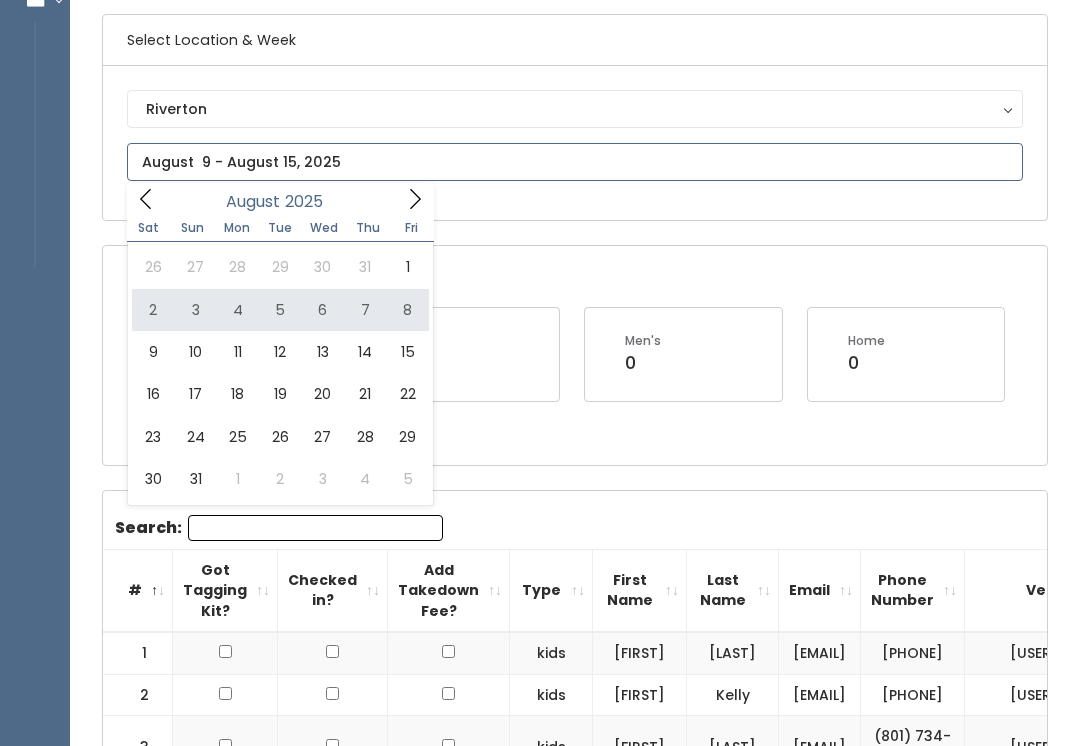 type on "August 2 to August 8" 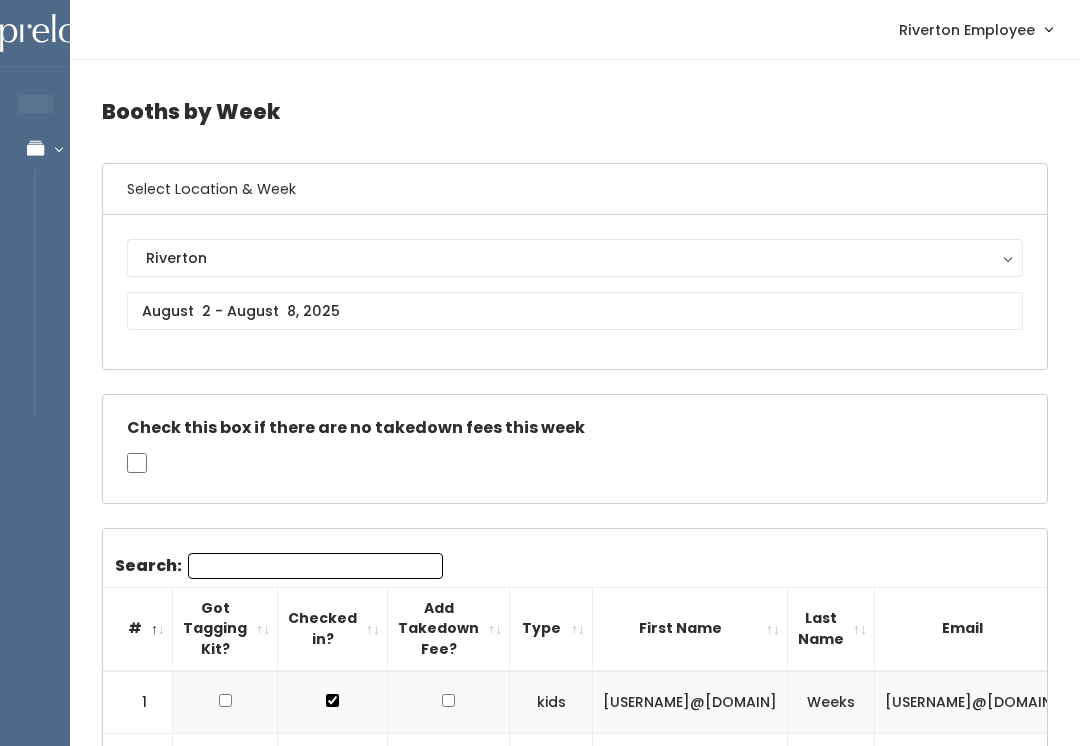 scroll, scrollTop: 0, scrollLeft: 0, axis: both 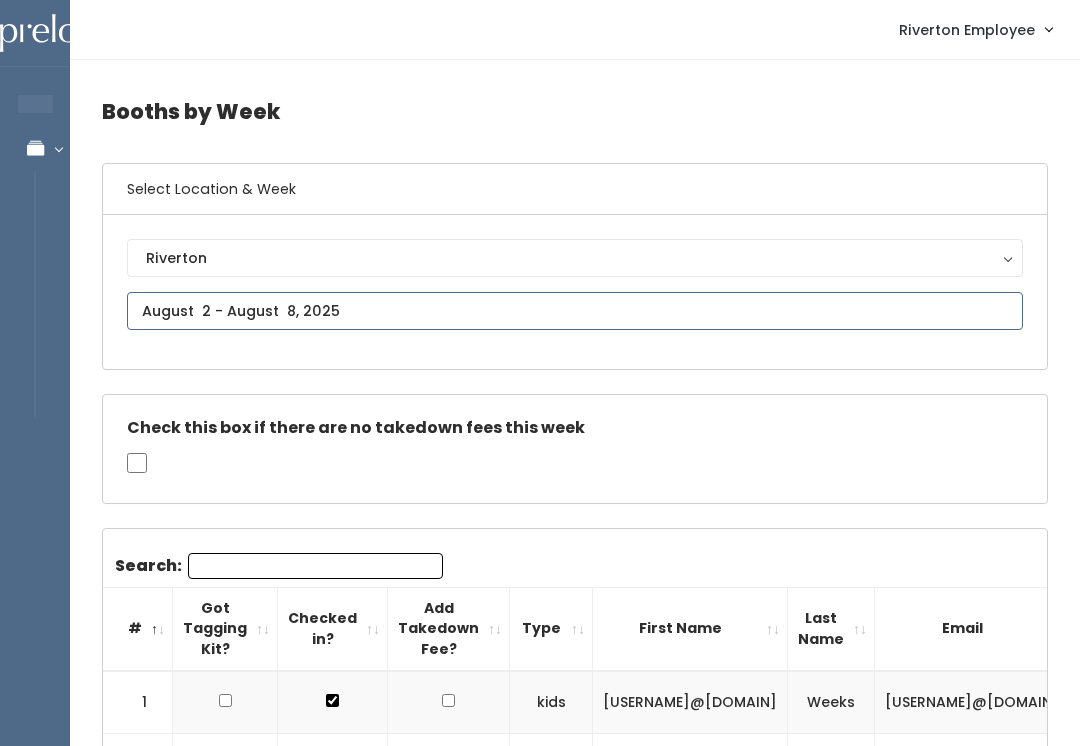 click at bounding box center [575, 311] 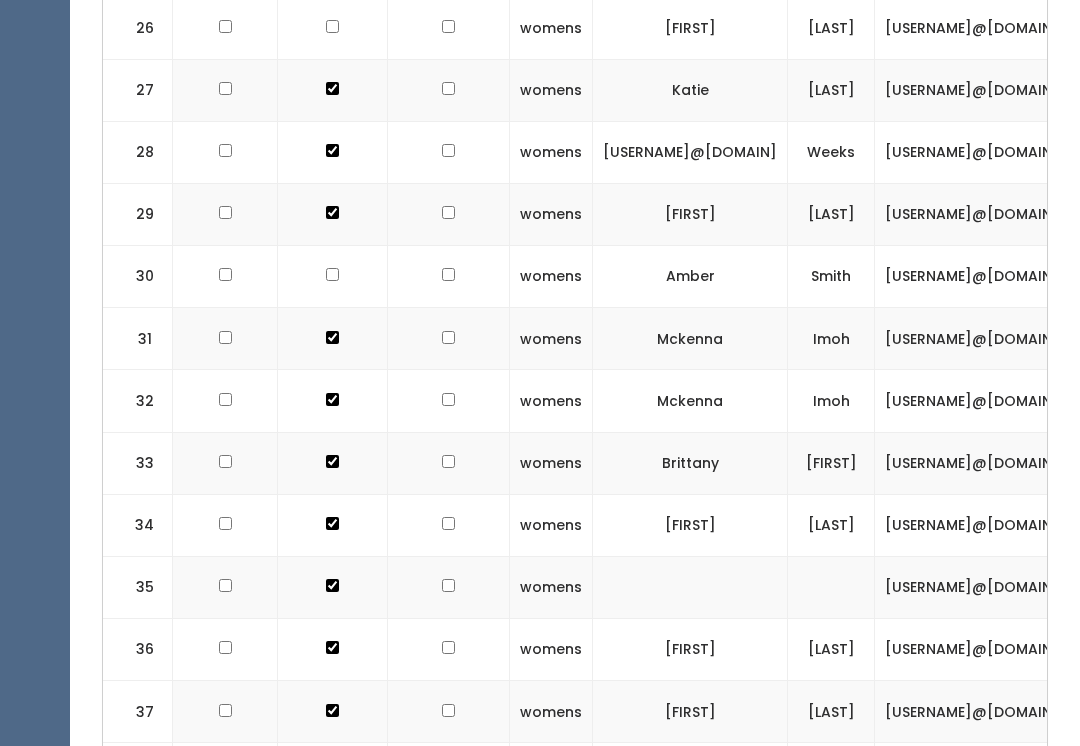 scroll, scrollTop: 2230, scrollLeft: 0, axis: vertical 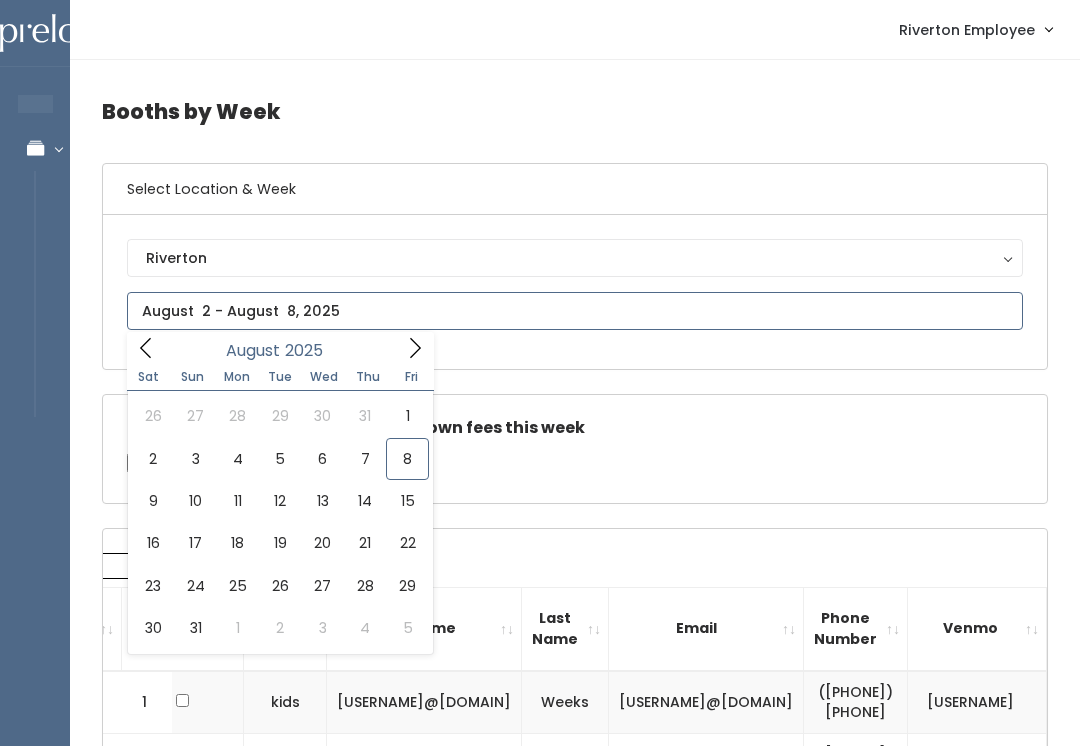 type on "August 9 to August 15" 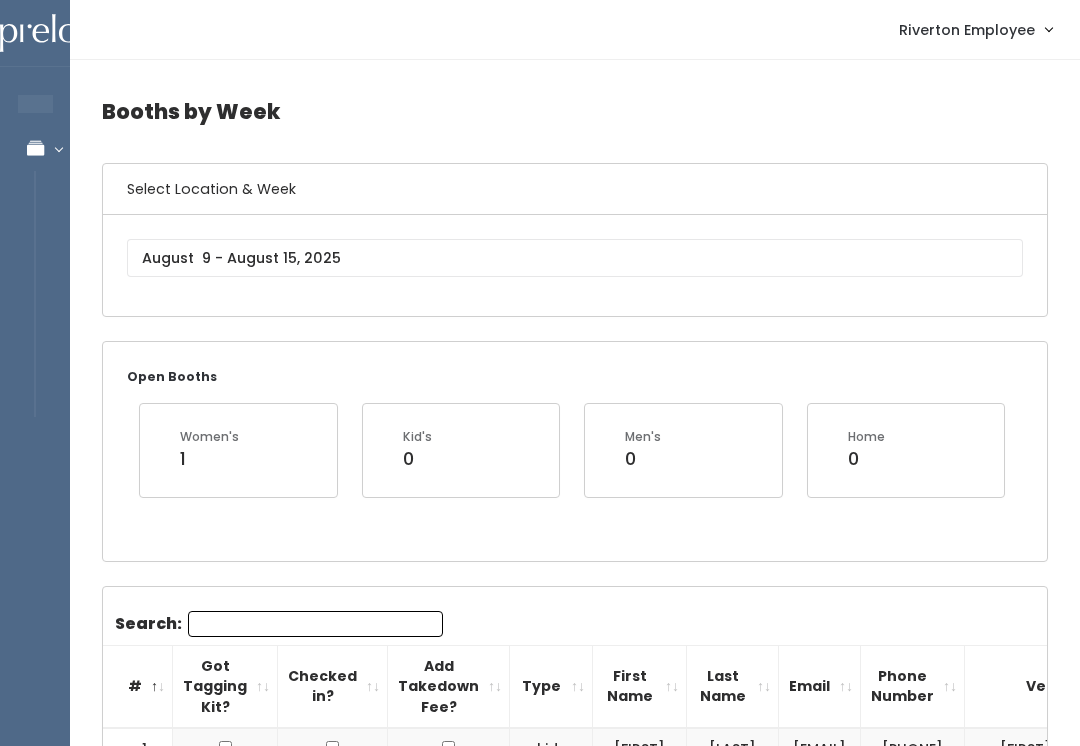 scroll, scrollTop: 0, scrollLeft: 0, axis: both 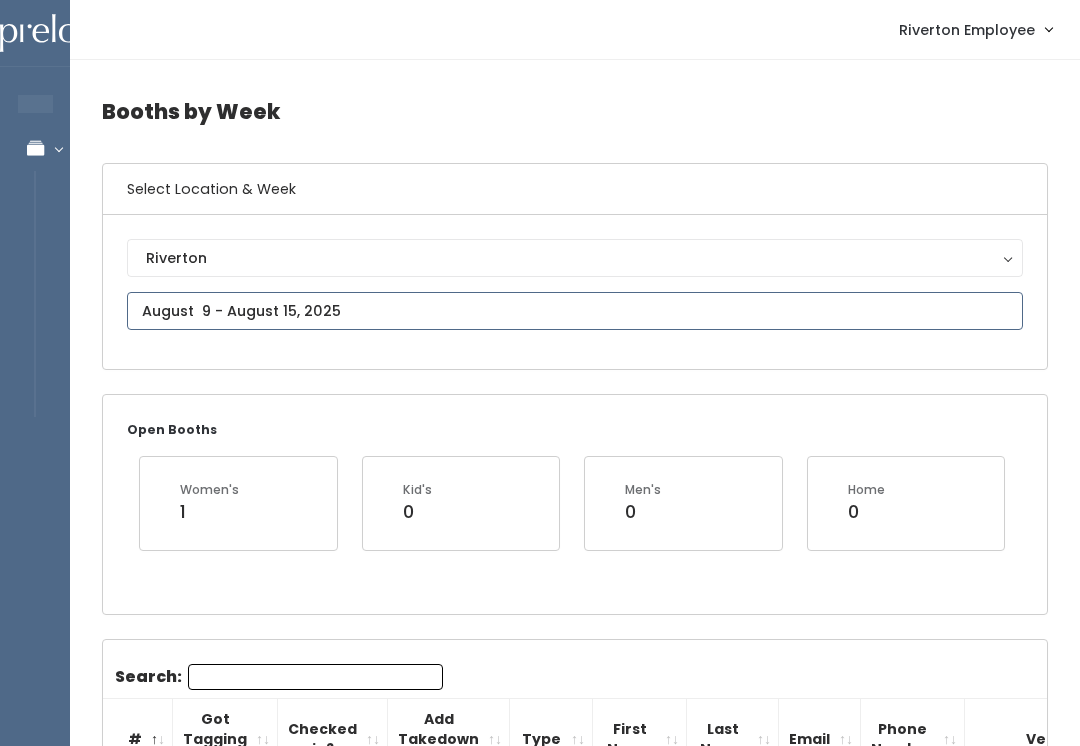 click at bounding box center (575, 311) 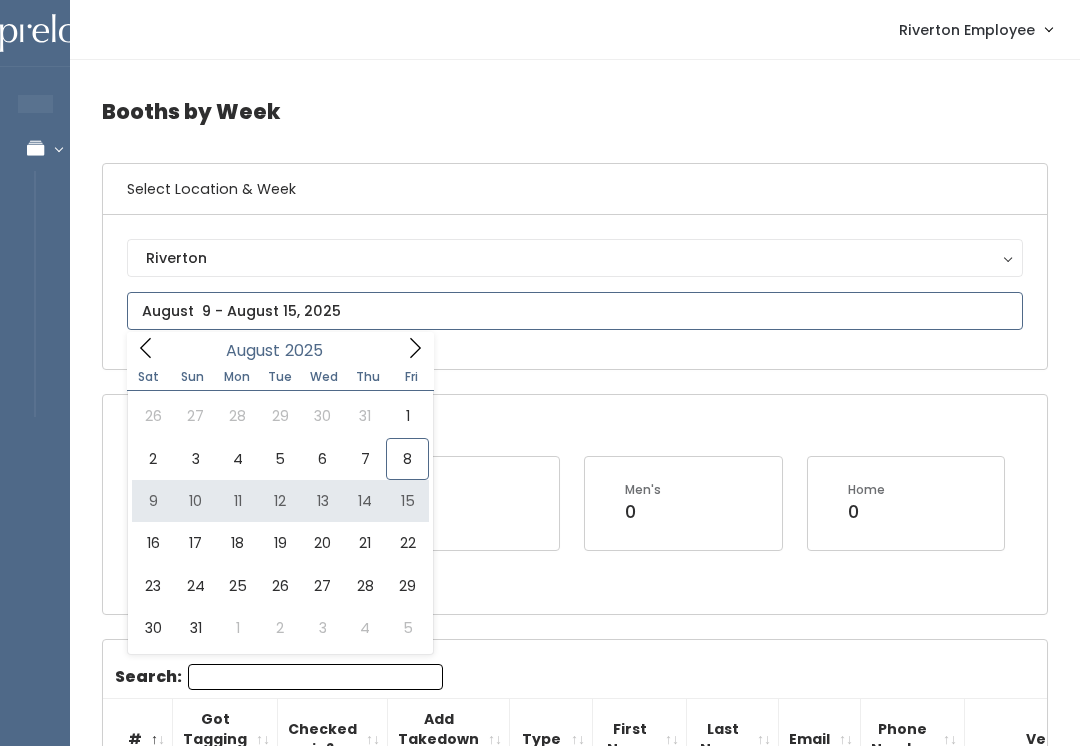 type on "August 9 to August 15" 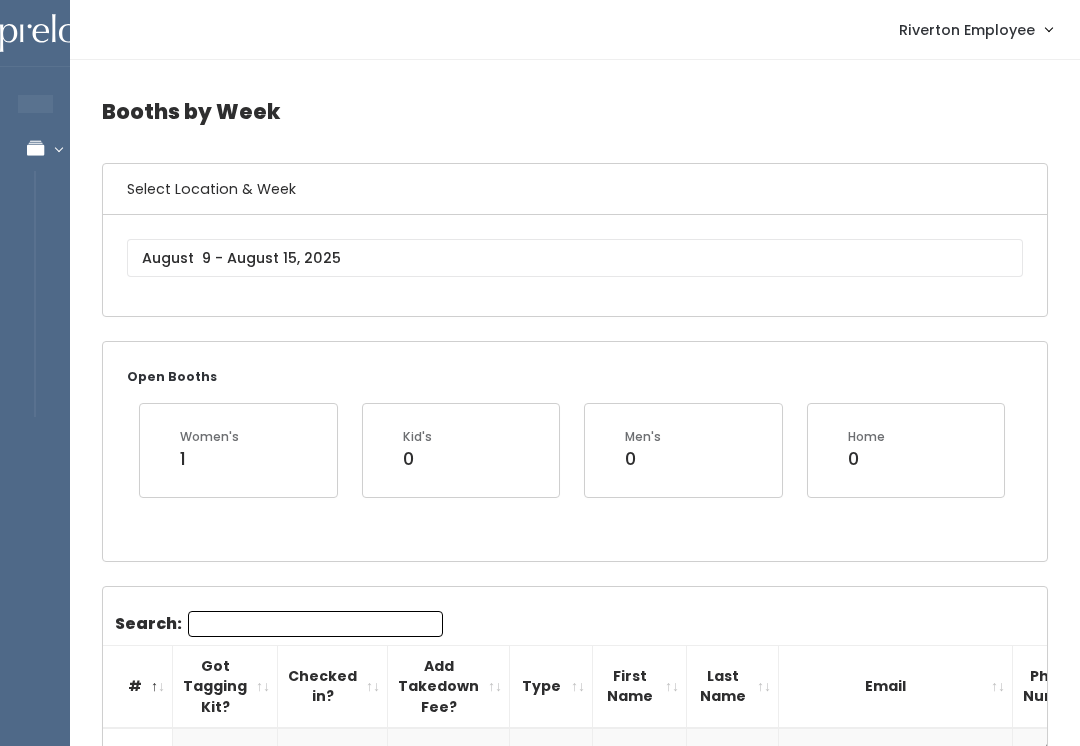 scroll, scrollTop: 1154, scrollLeft: 0, axis: vertical 